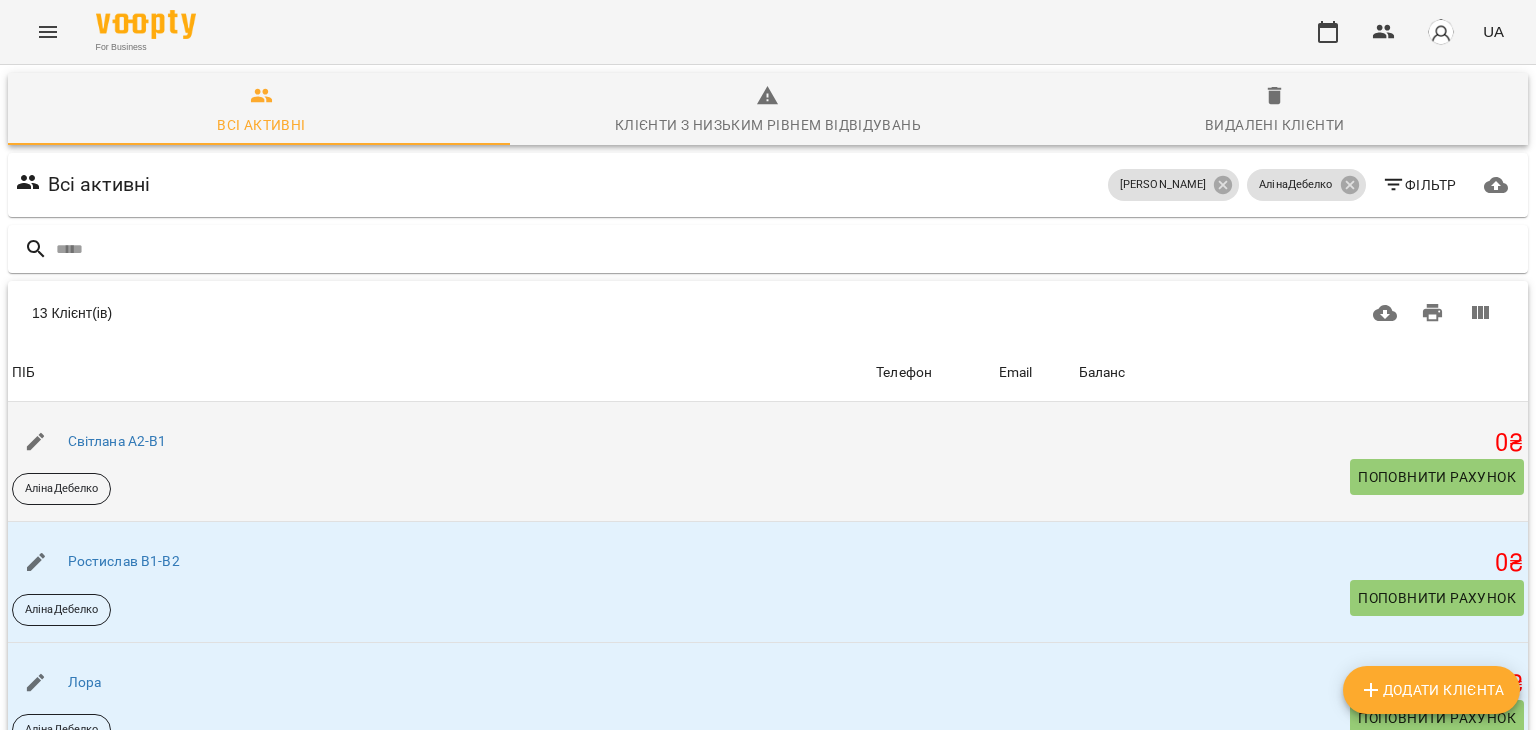 scroll, scrollTop: 0, scrollLeft: 0, axis: both 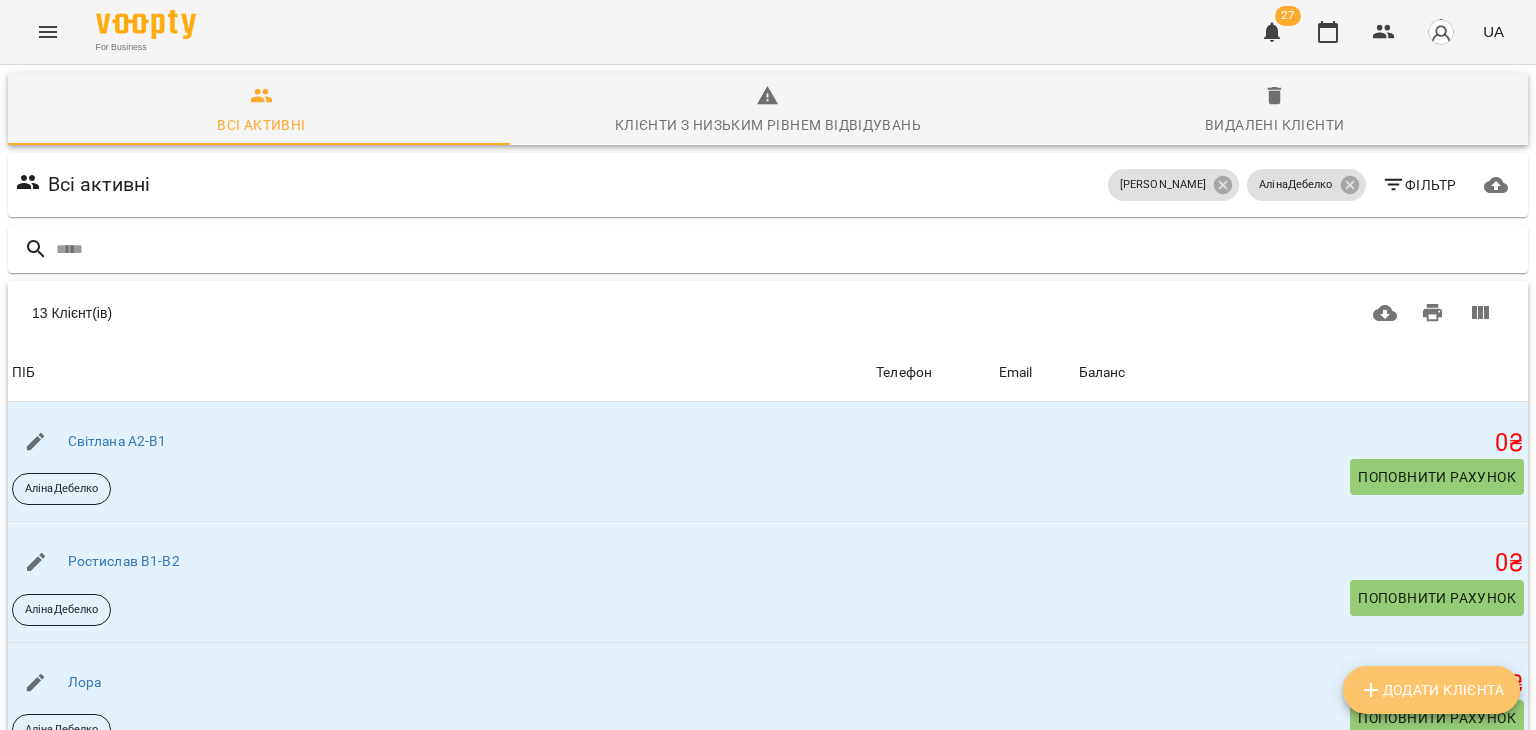 click on "Додати клієнта" at bounding box center [1431, 690] 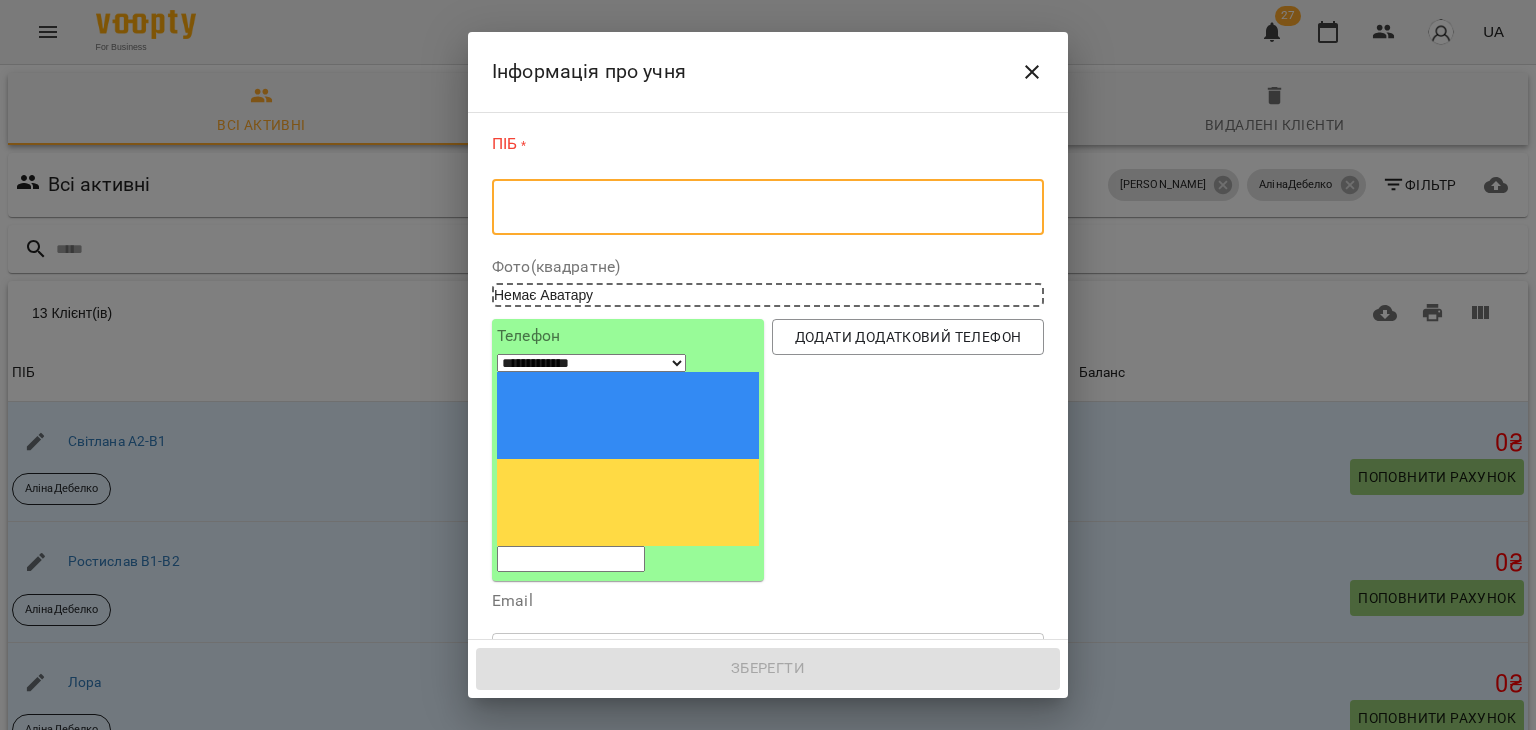 click at bounding box center (768, 207) 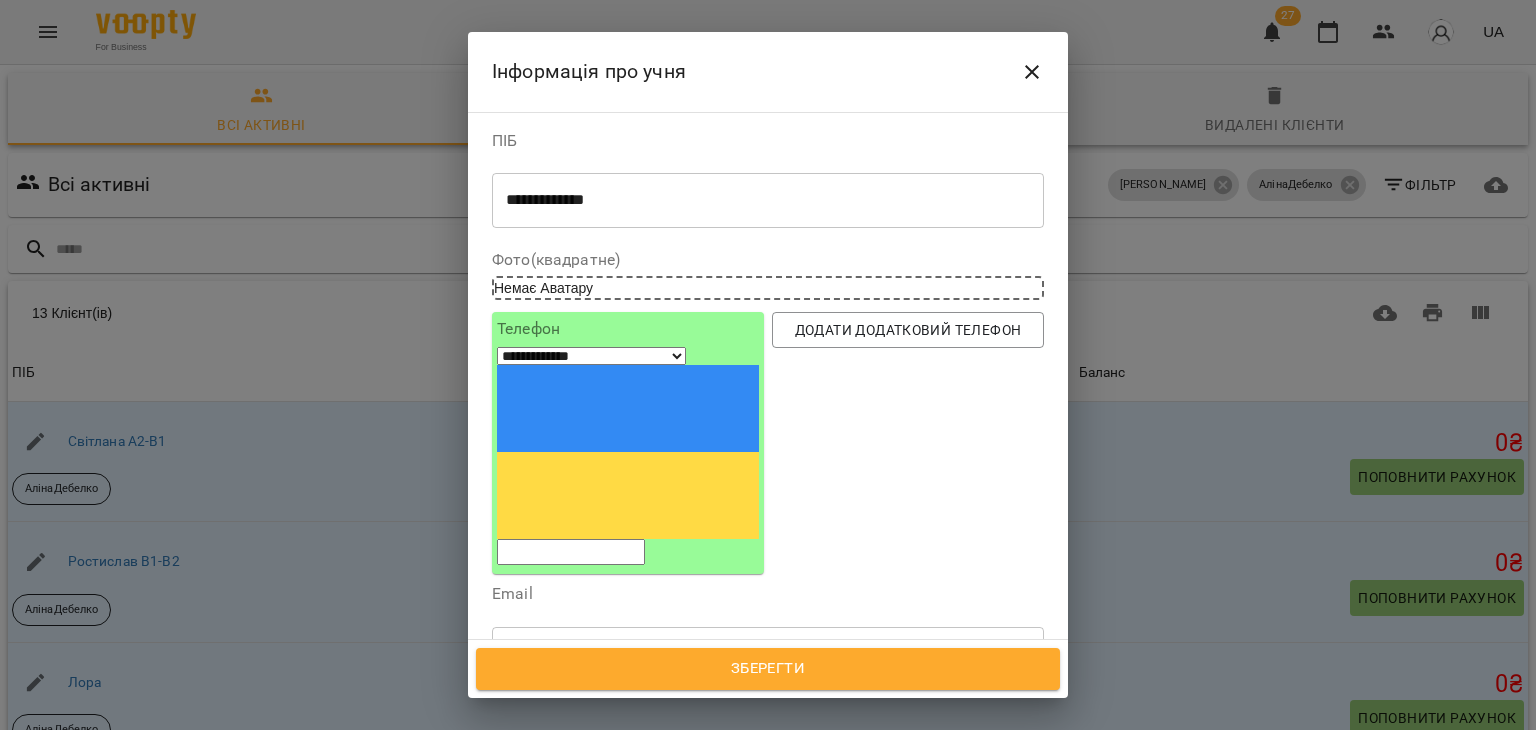 type on "**********" 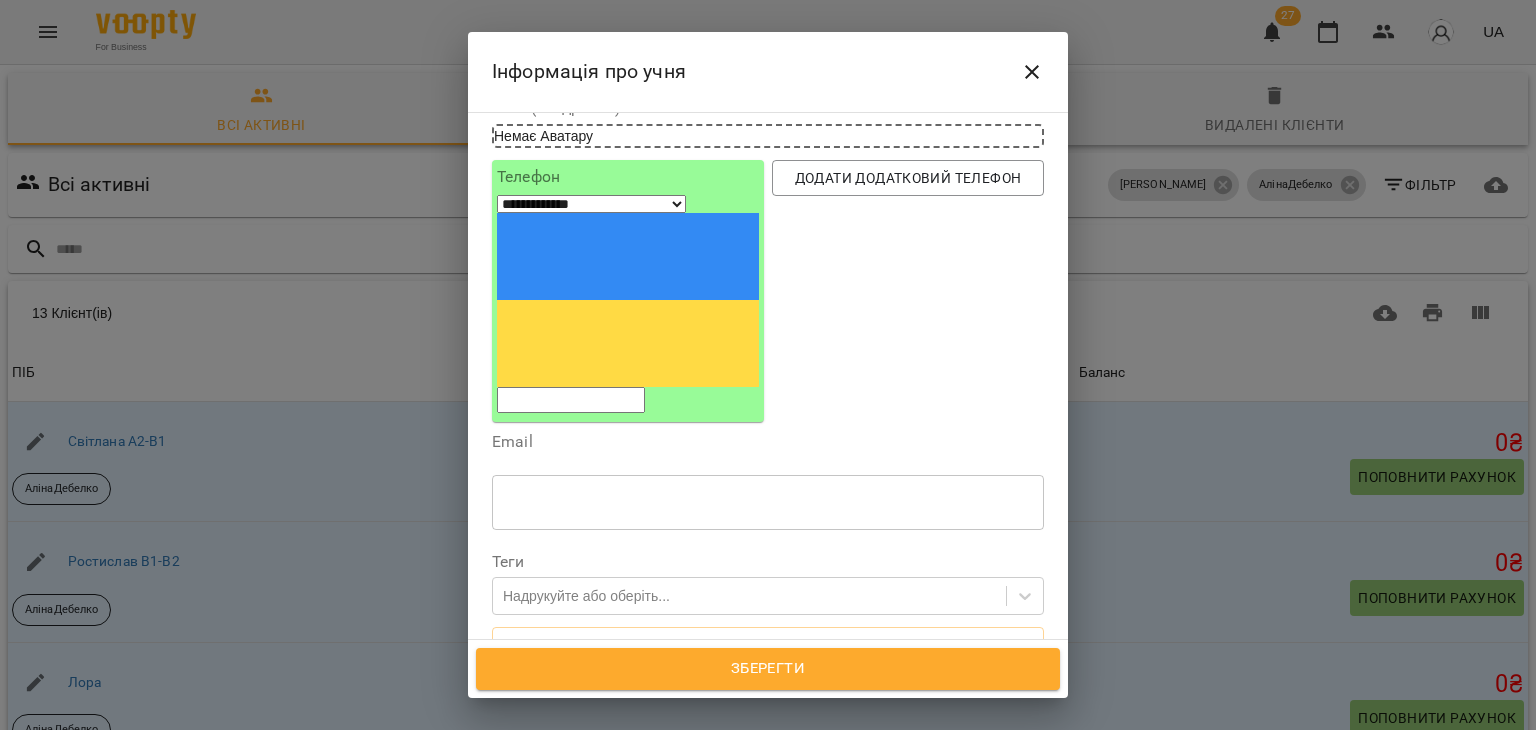 scroll, scrollTop: 152, scrollLeft: 0, axis: vertical 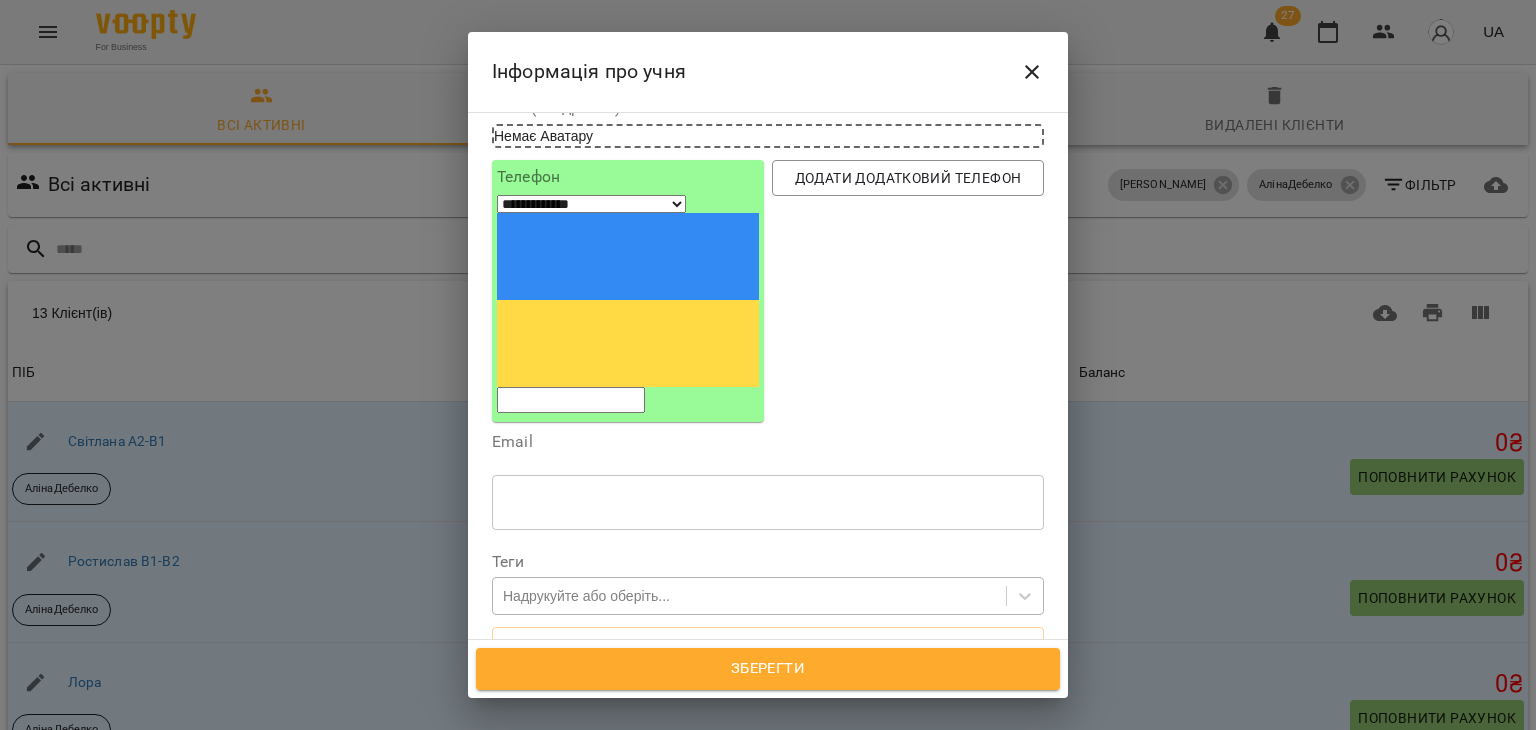 type on "**********" 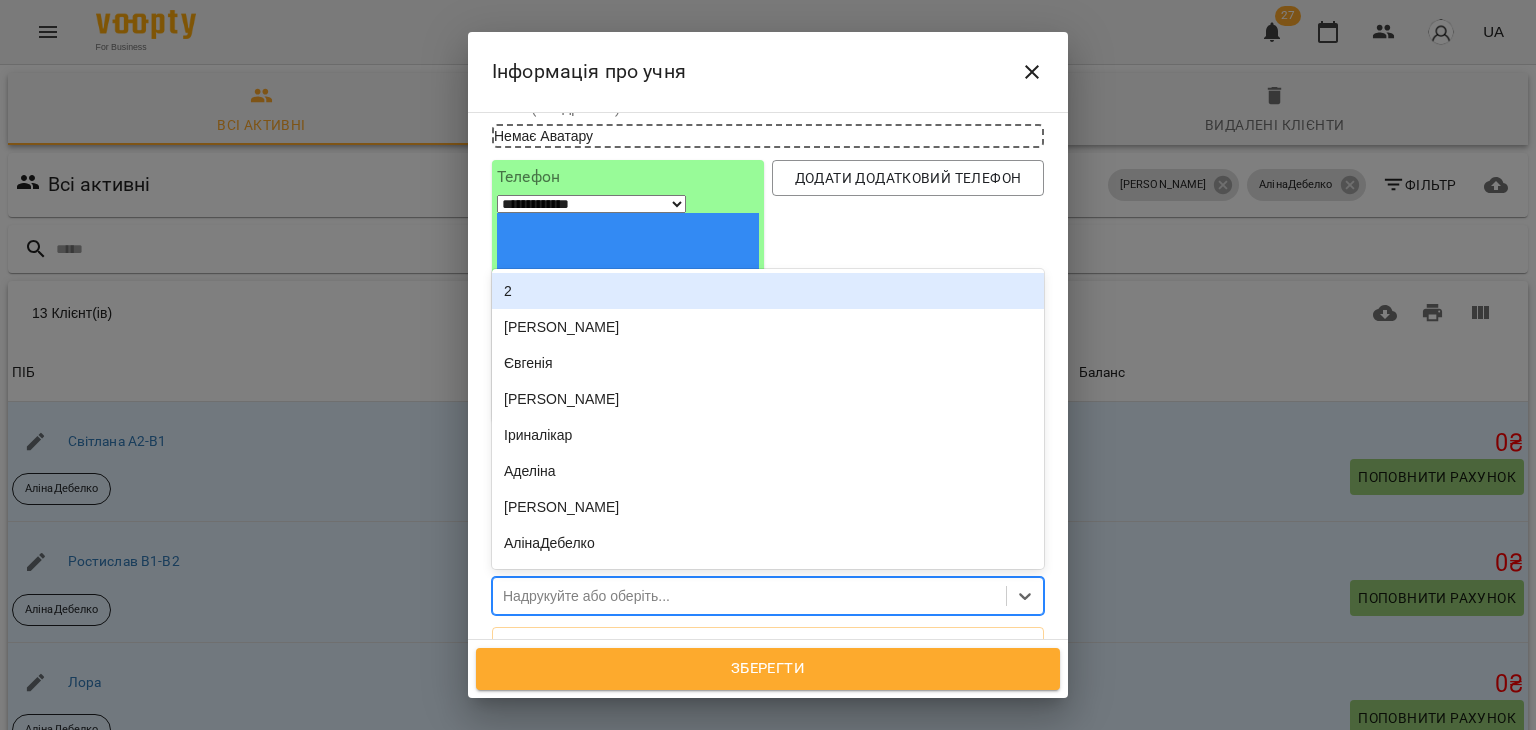 click on "Надрукуйте або оберіть..." at bounding box center [586, 596] 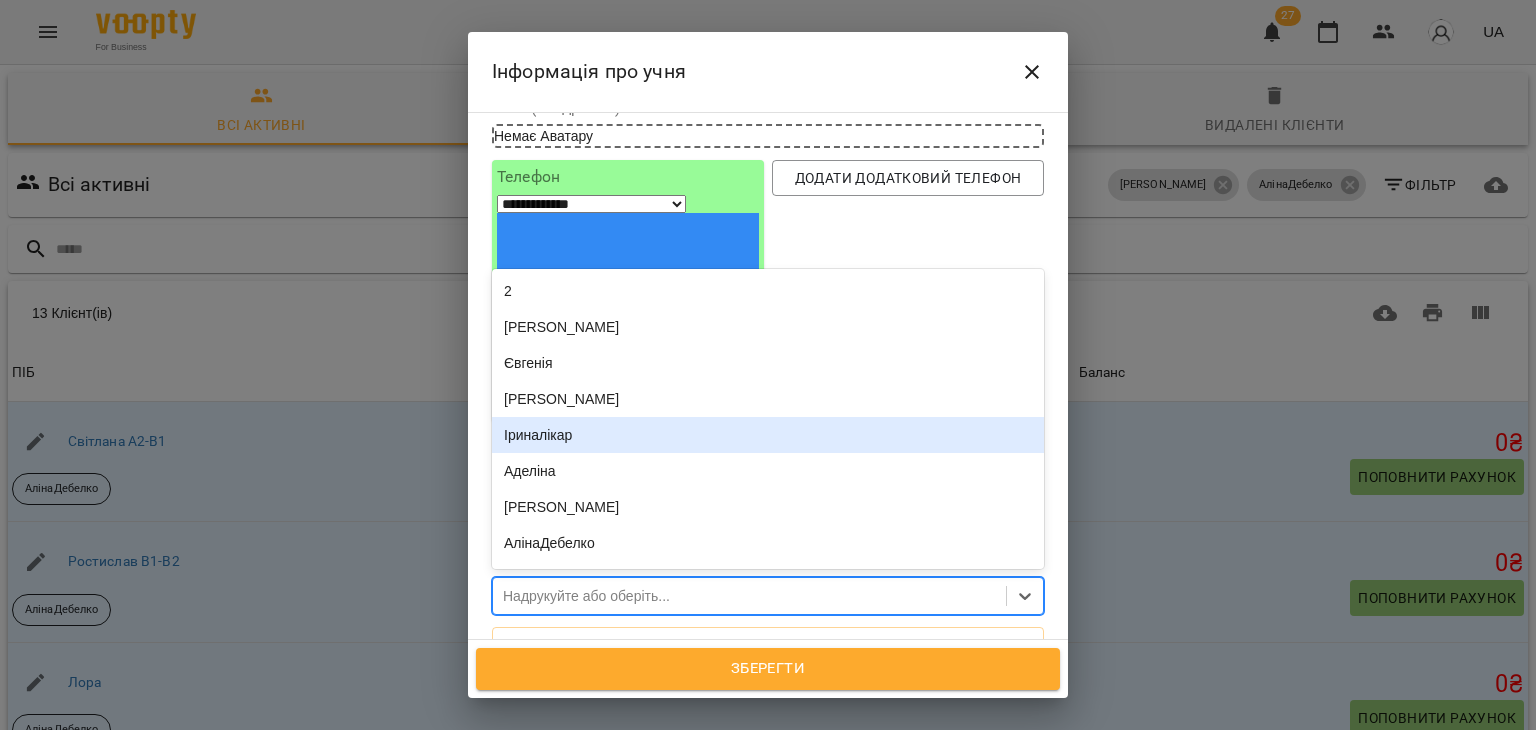 click on "Іриналікар" at bounding box center (768, 435) 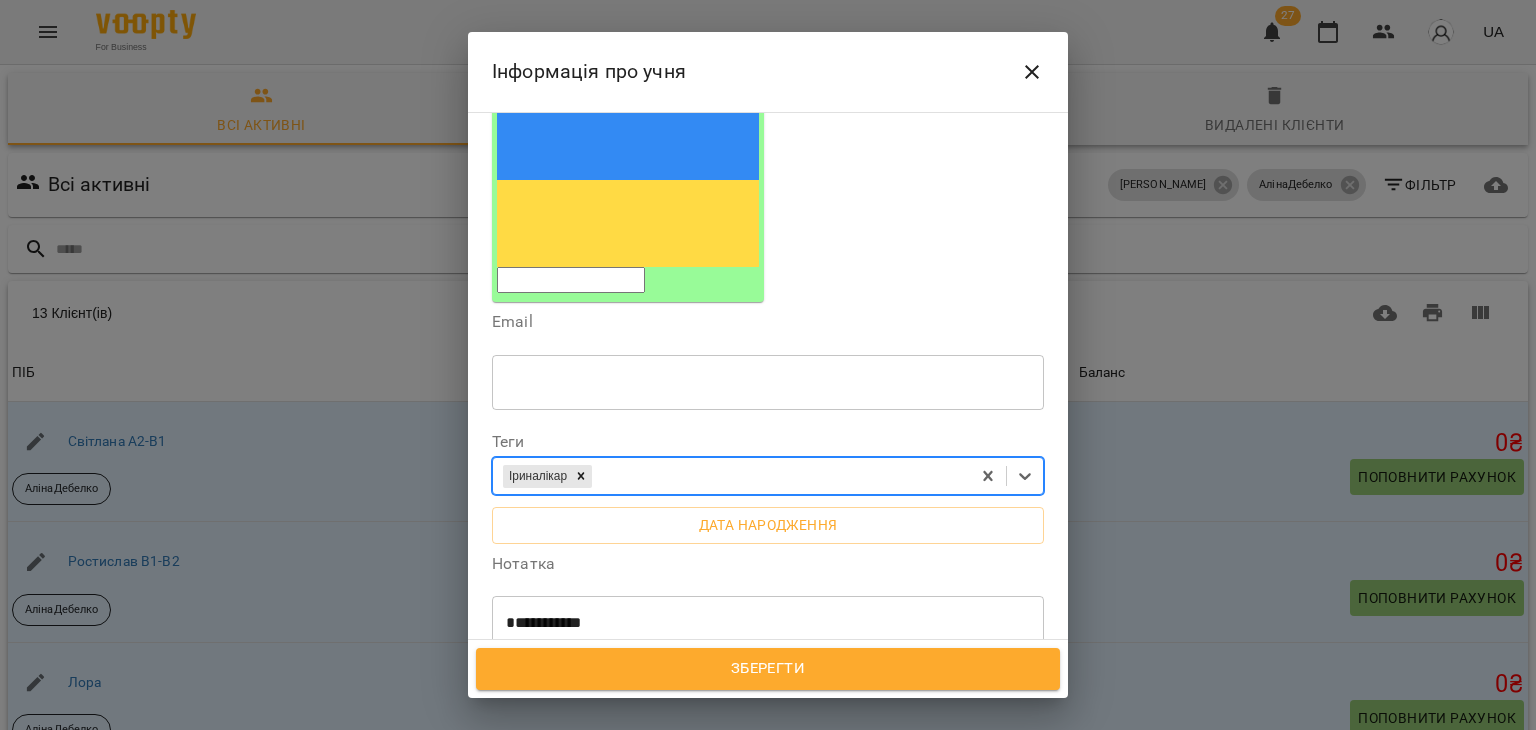 scroll, scrollTop: 480, scrollLeft: 0, axis: vertical 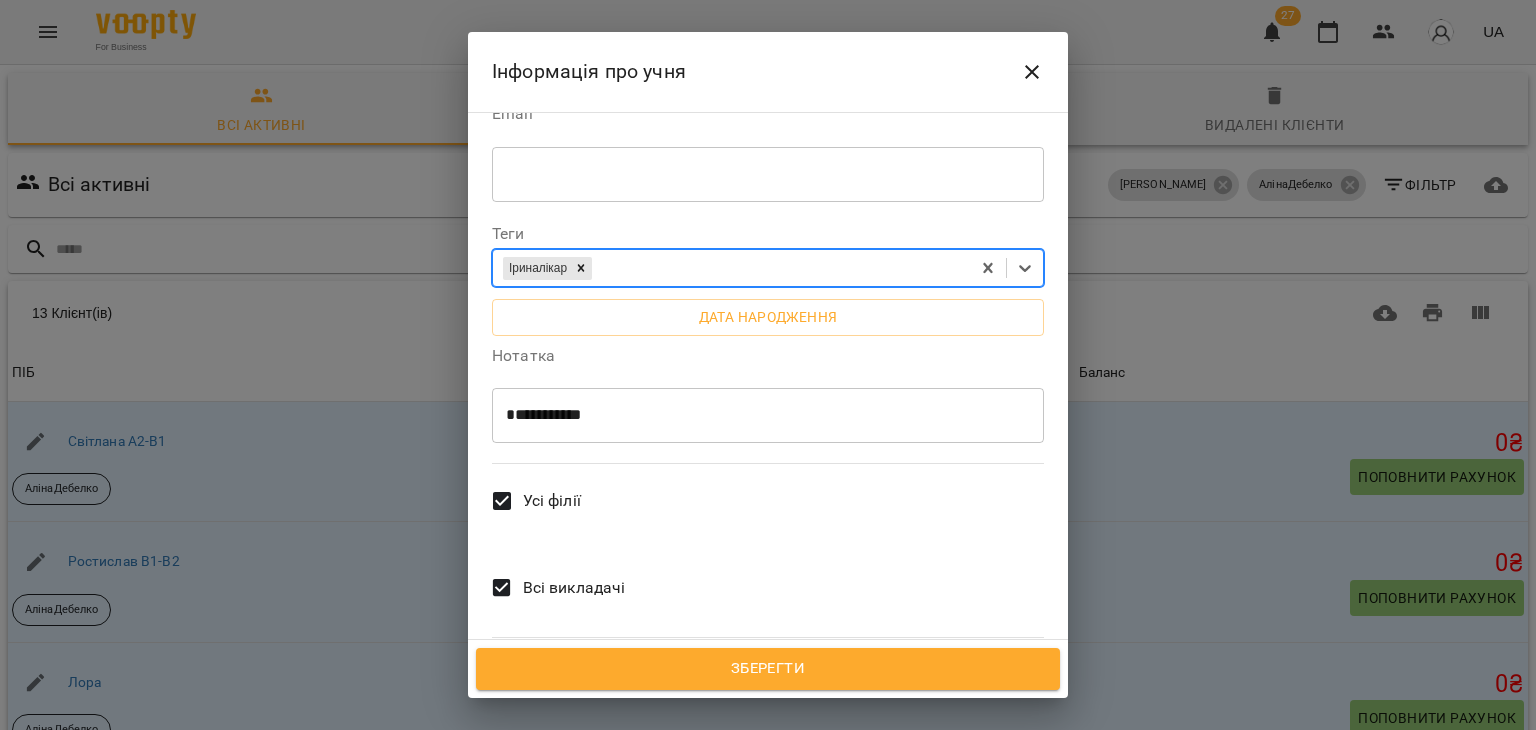 click on "Всі викладачі" at bounding box center (574, 588) 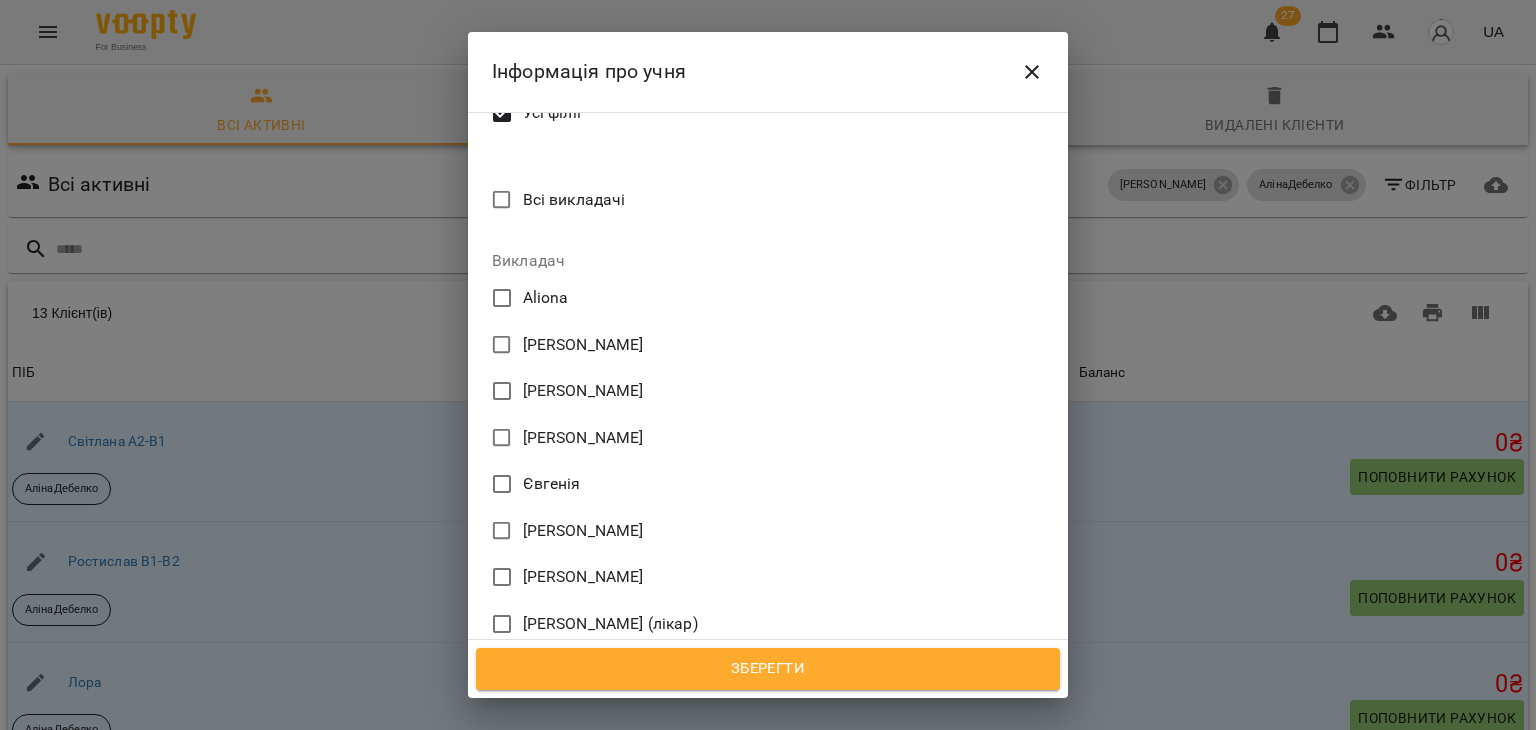 scroll, scrollTop: 869, scrollLeft: 0, axis: vertical 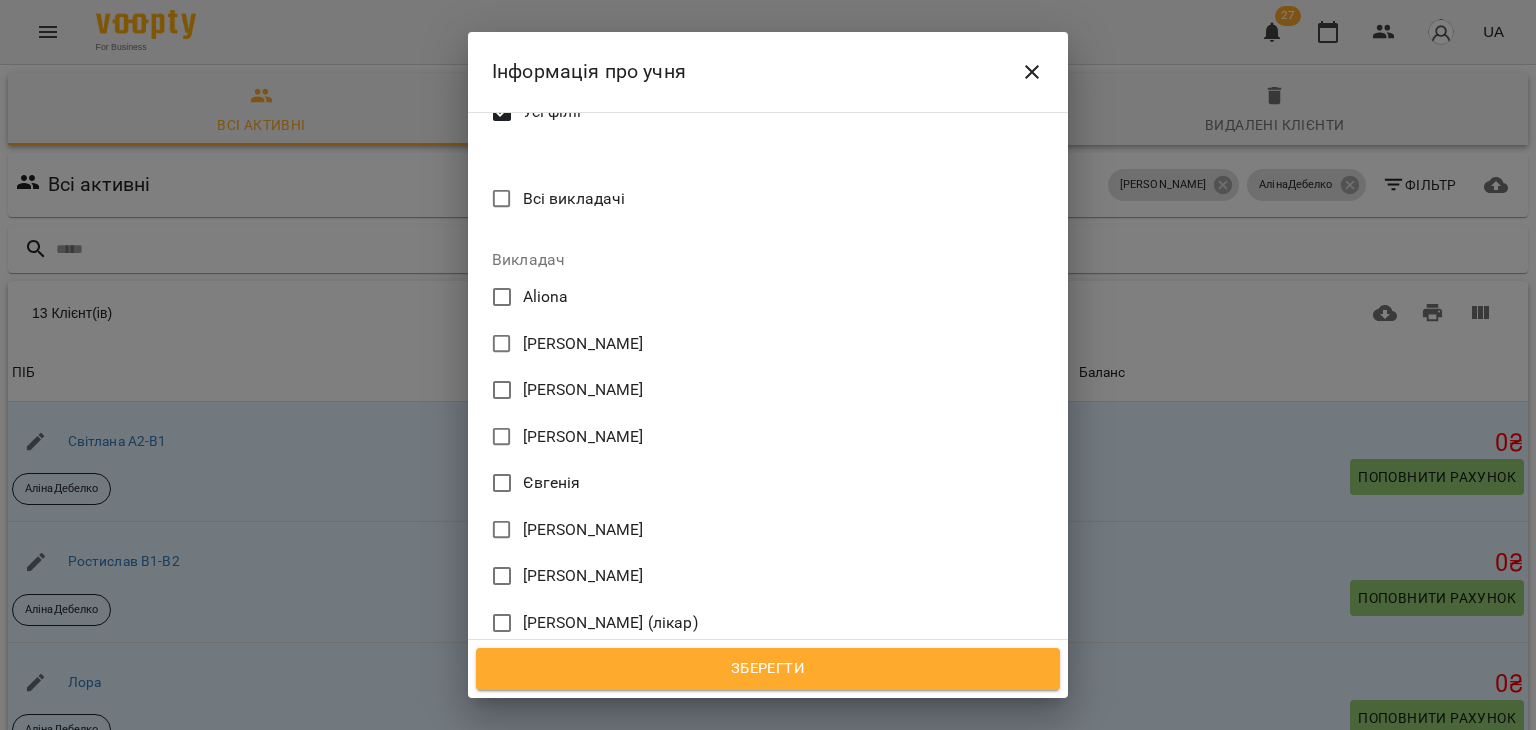 click on "[PERSON_NAME] (лікар)" at bounding box center (610, 623) 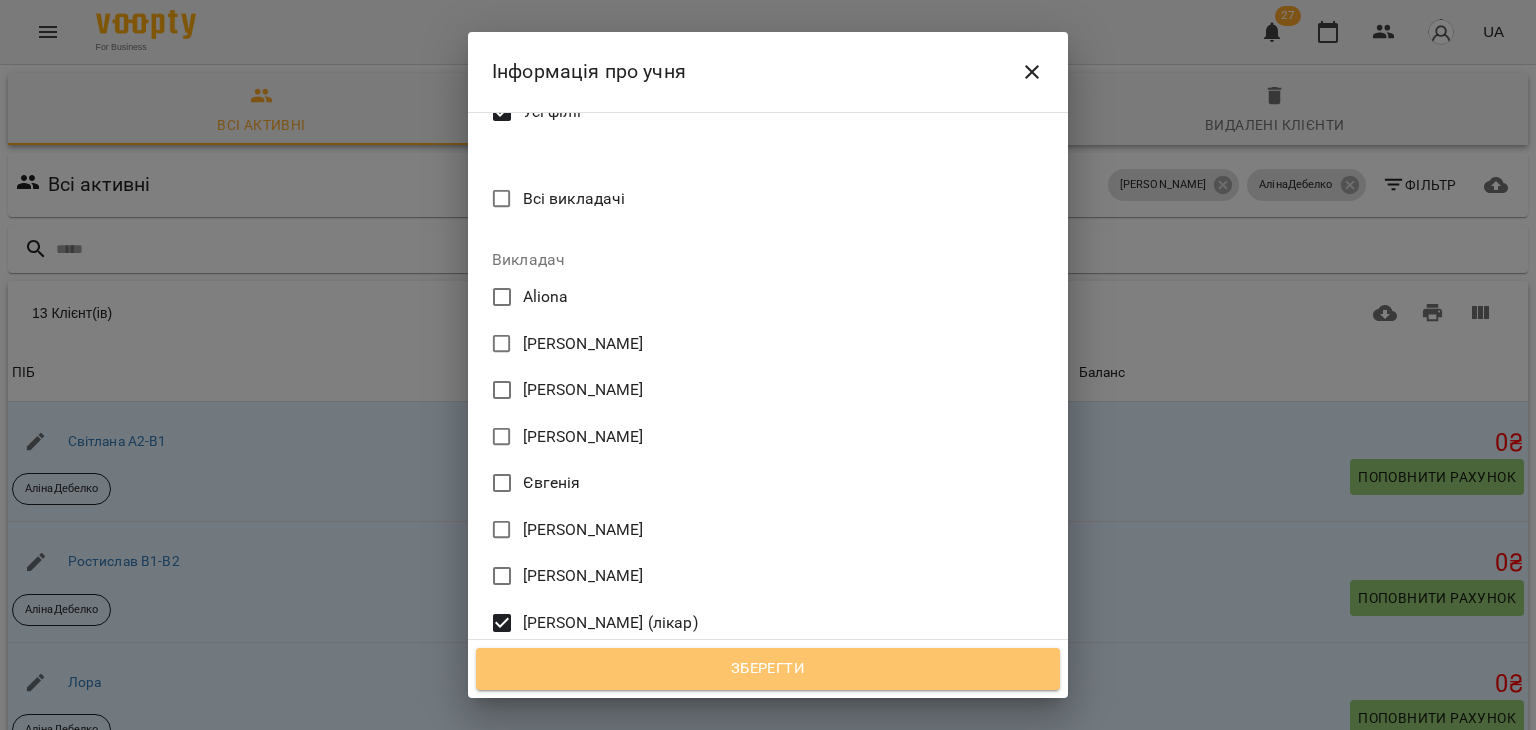 click on "Зберегти" at bounding box center [768, 669] 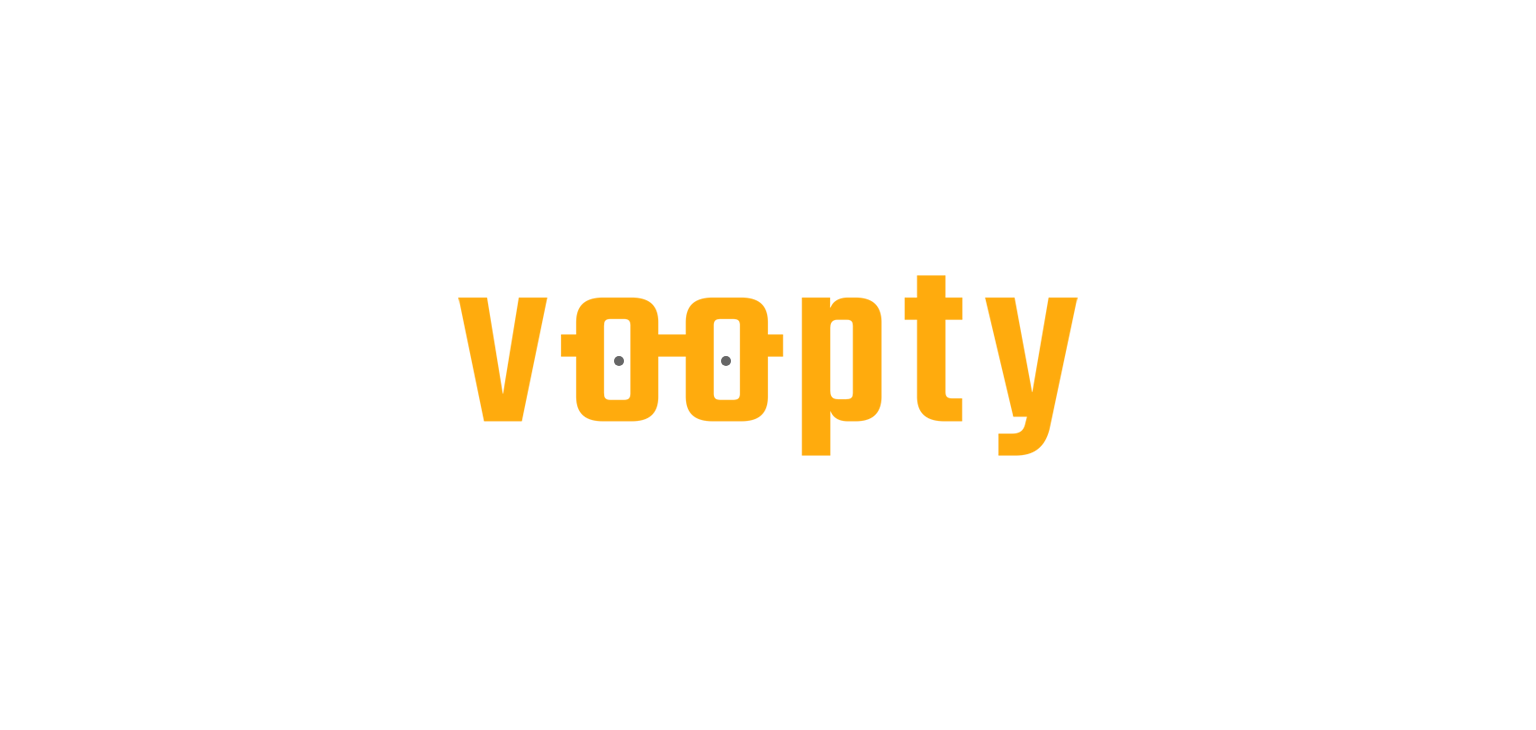 scroll, scrollTop: 0, scrollLeft: 0, axis: both 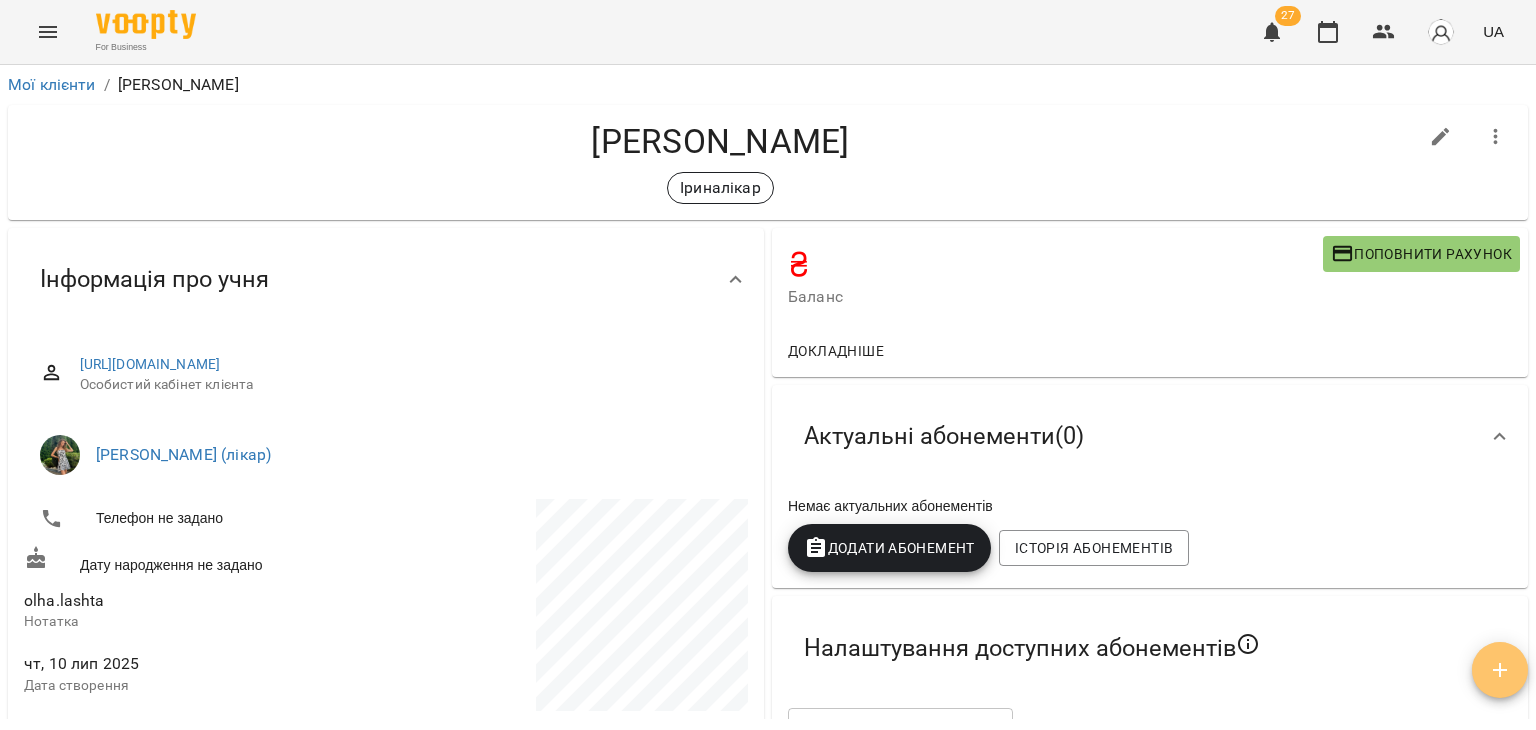 click 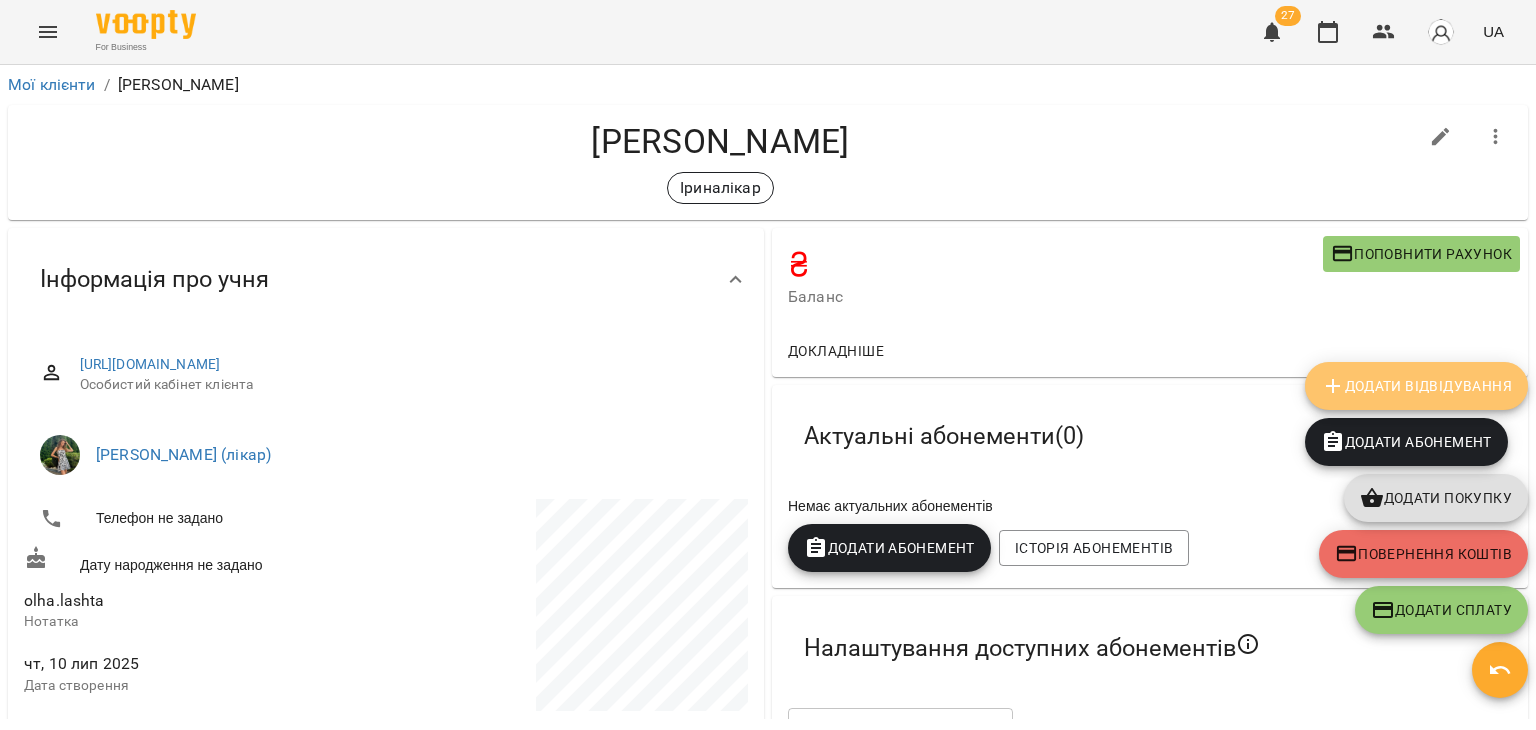 click on "Додати Відвідування" at bounding box center (1416, 386) 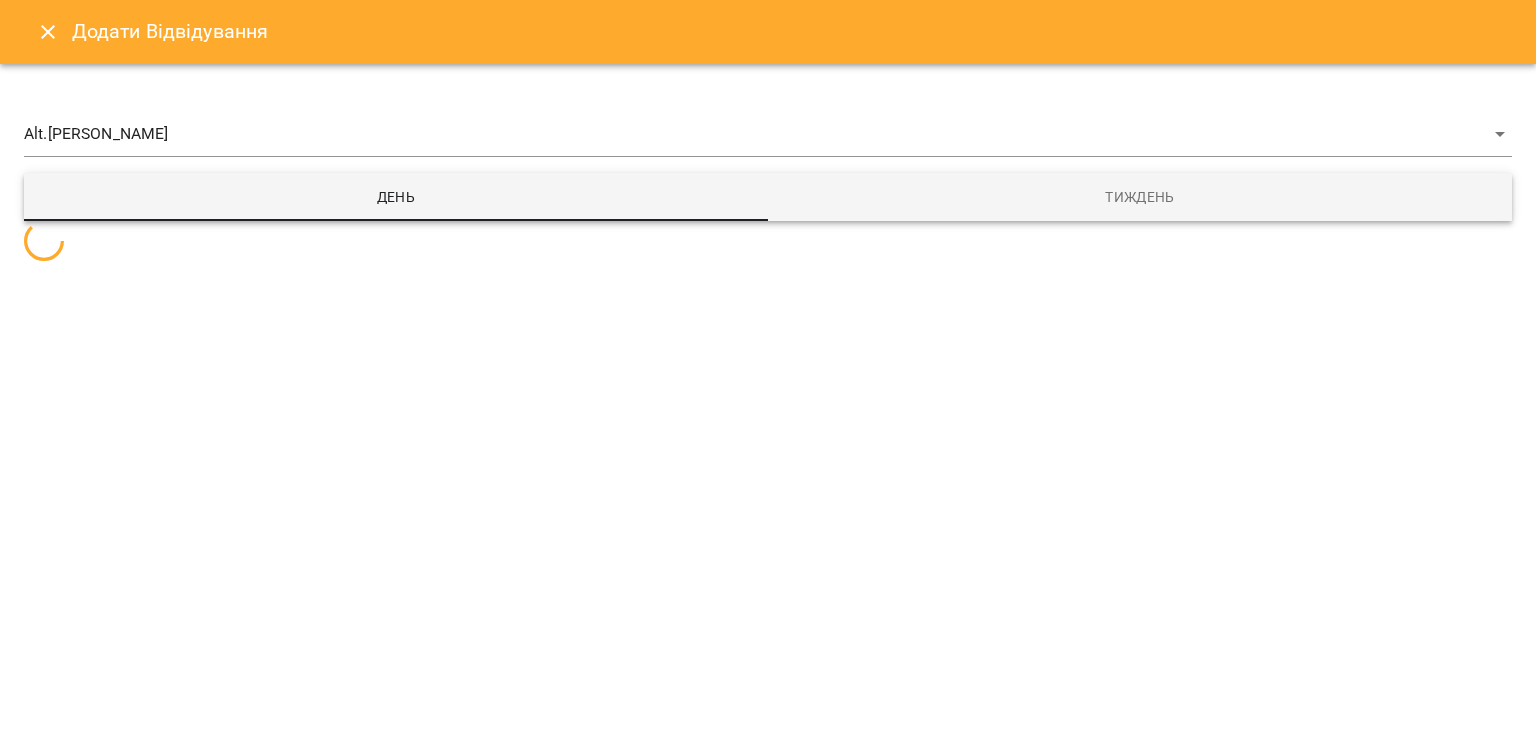 select 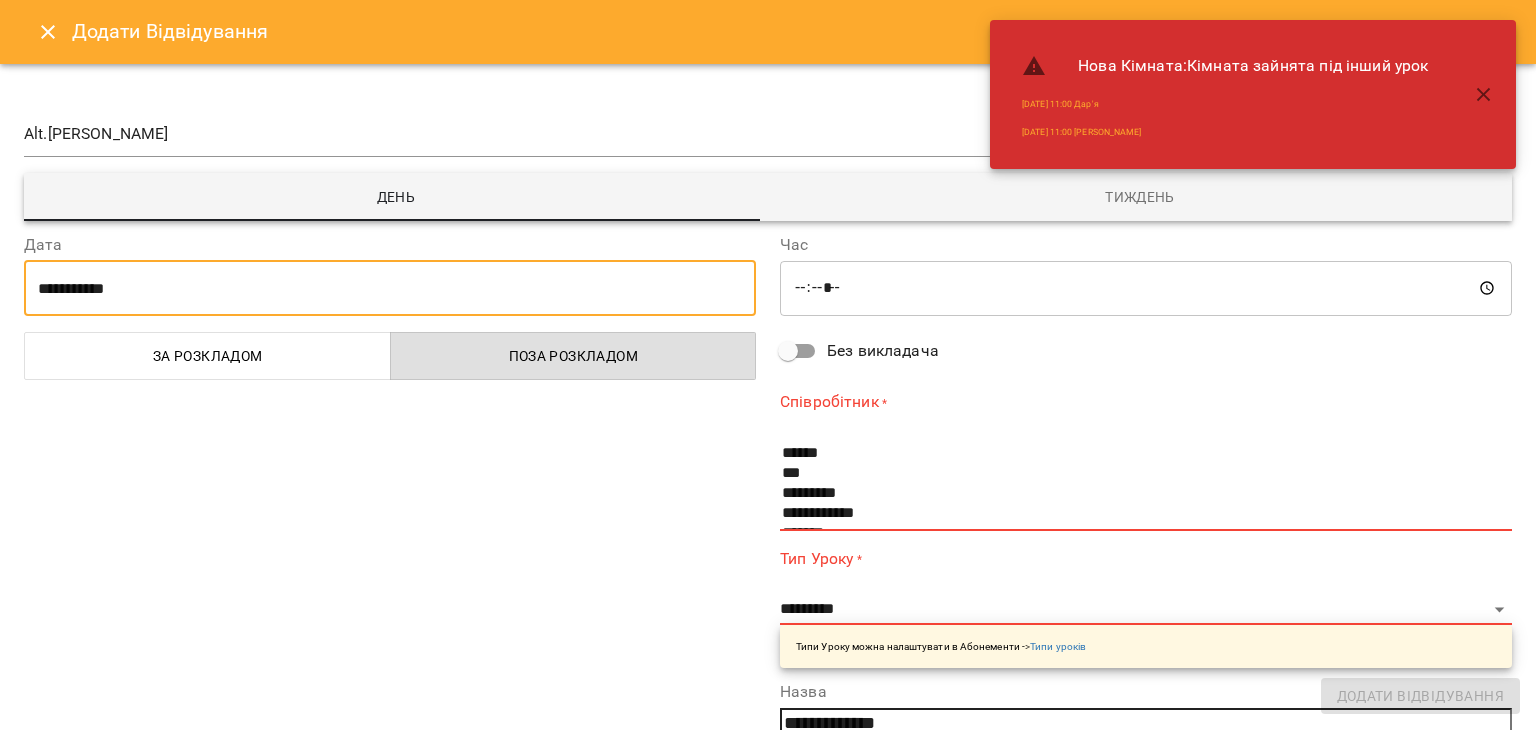 click on "**********" at bounding box center [390, 288] 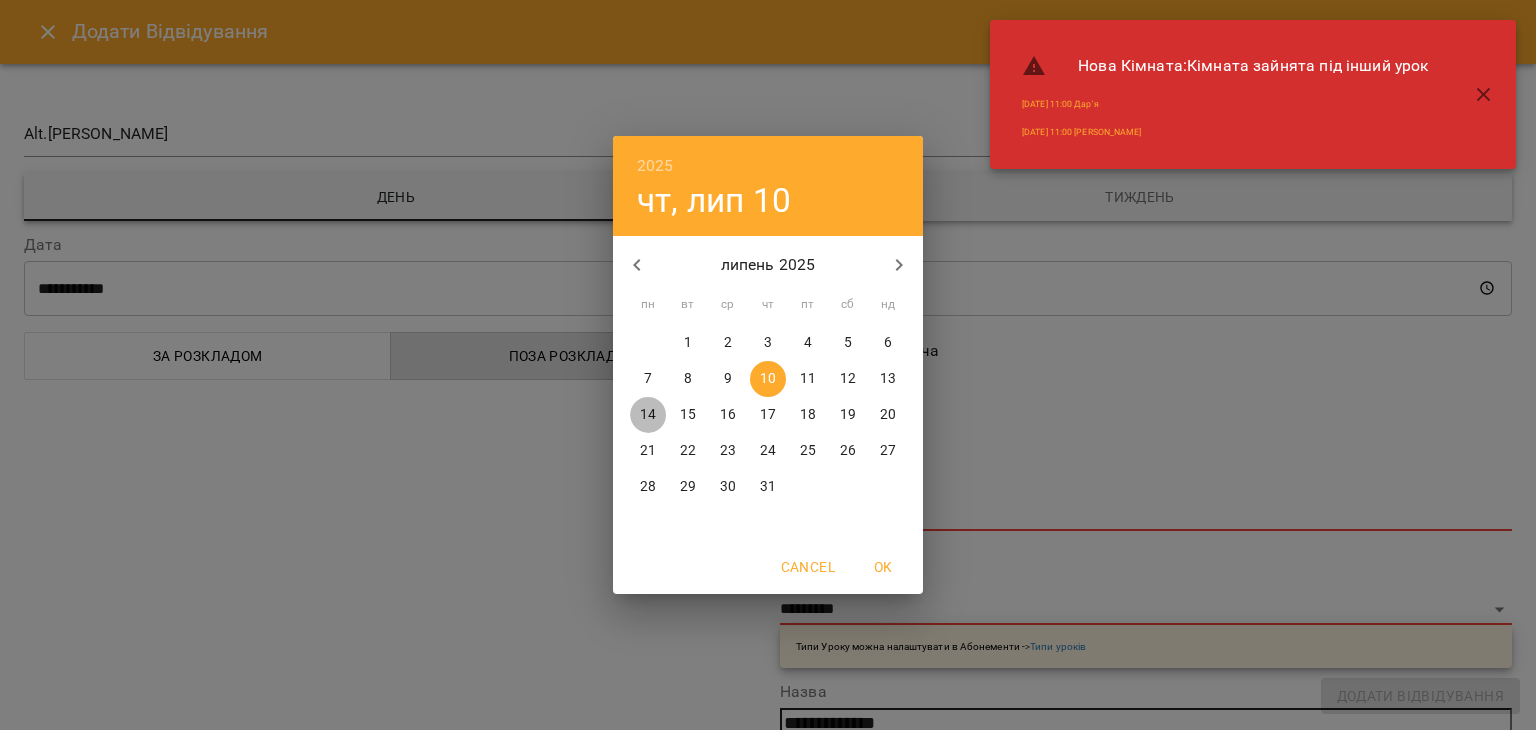 click on "14" at bounding box center (648, 415) 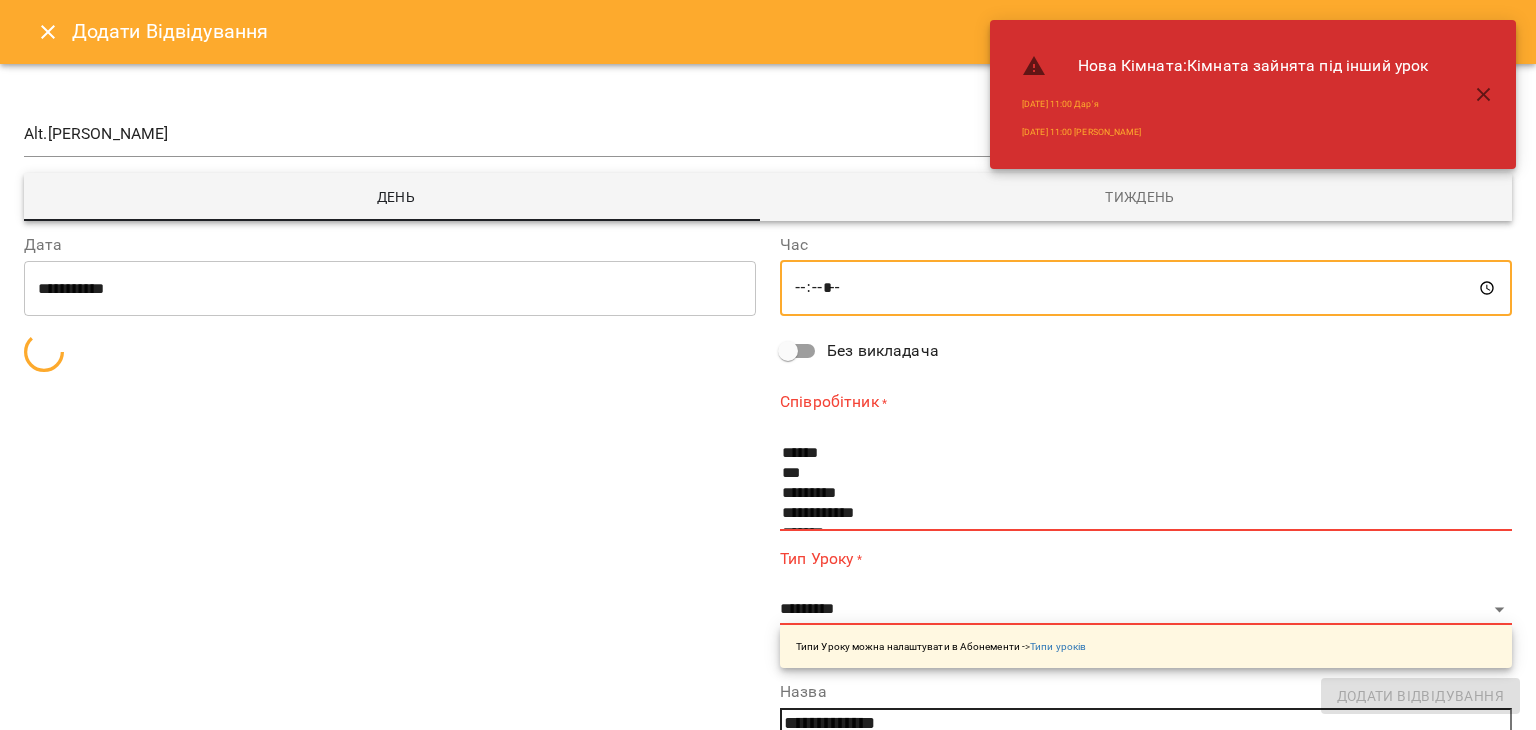 click on "*****" at bounding box center (1146, 288) 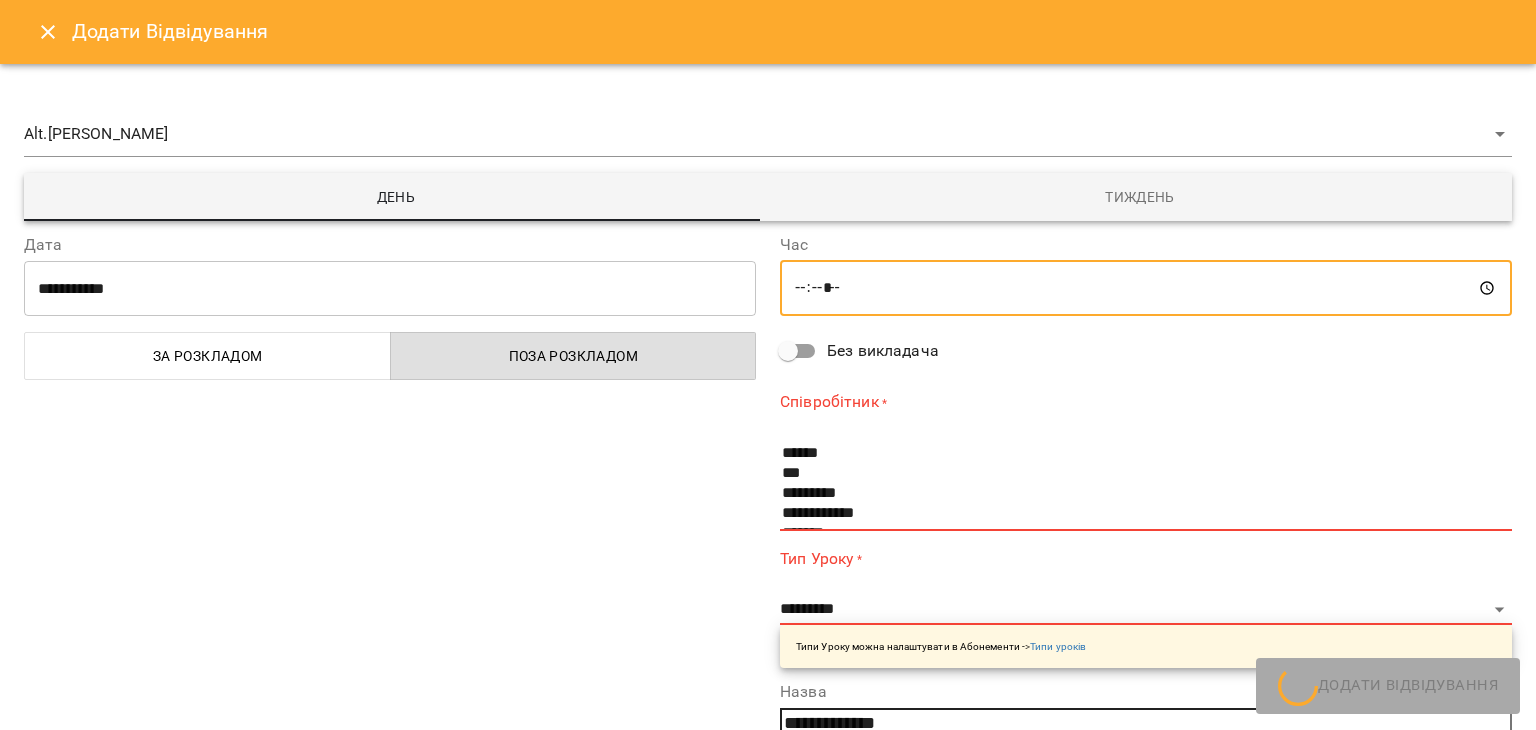 type on "*****" 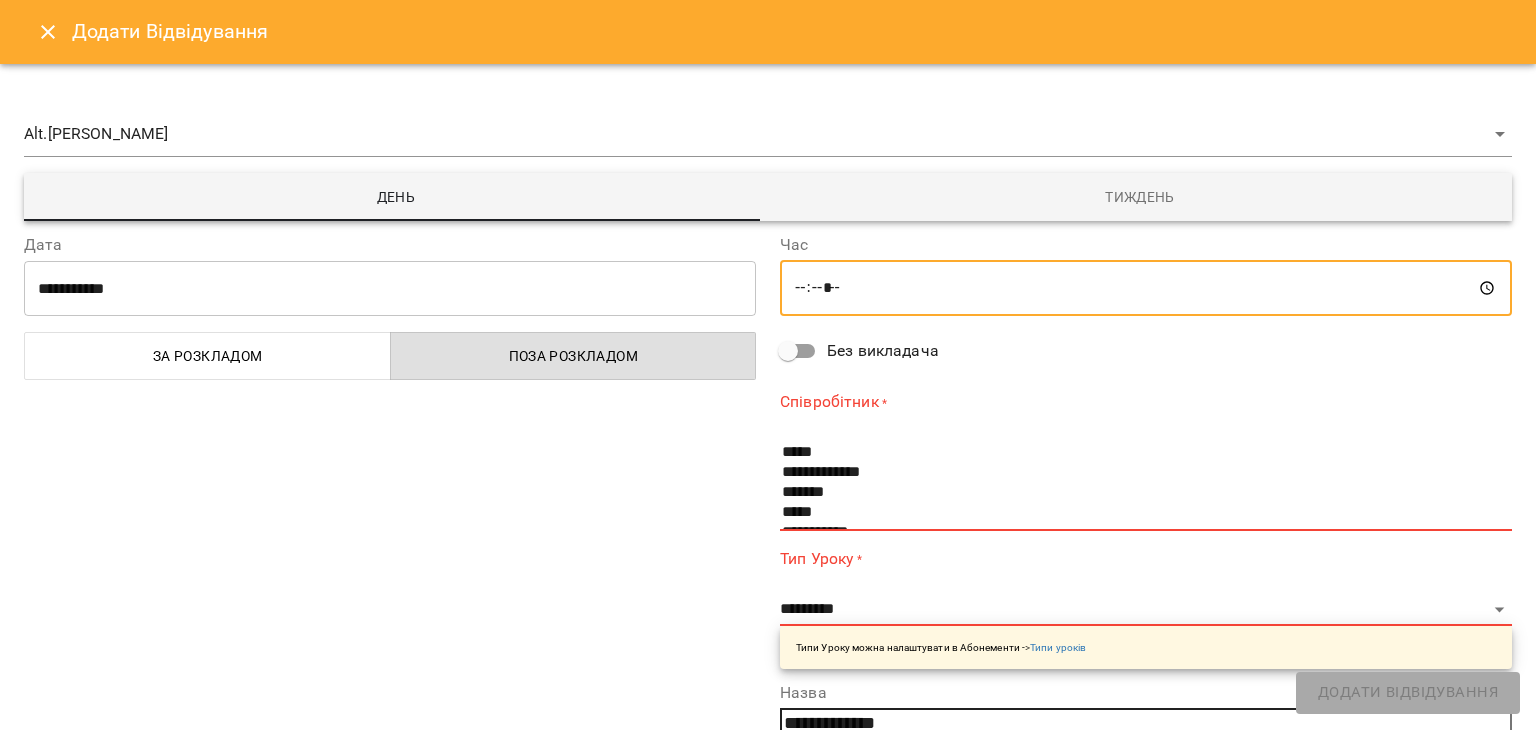 scroll, scrollTop: 123, scrollLeft: 0, axis: vertical 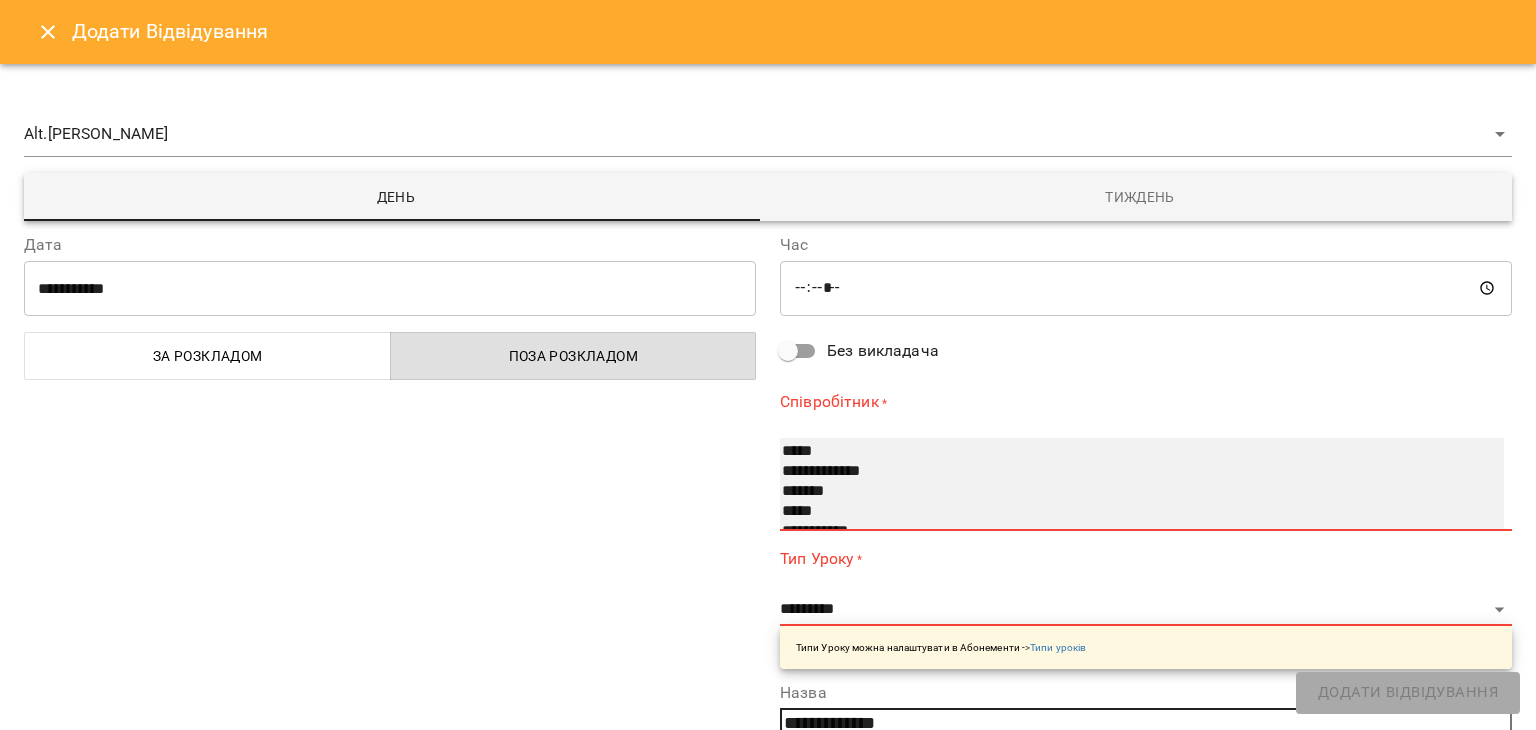 select on "**********" 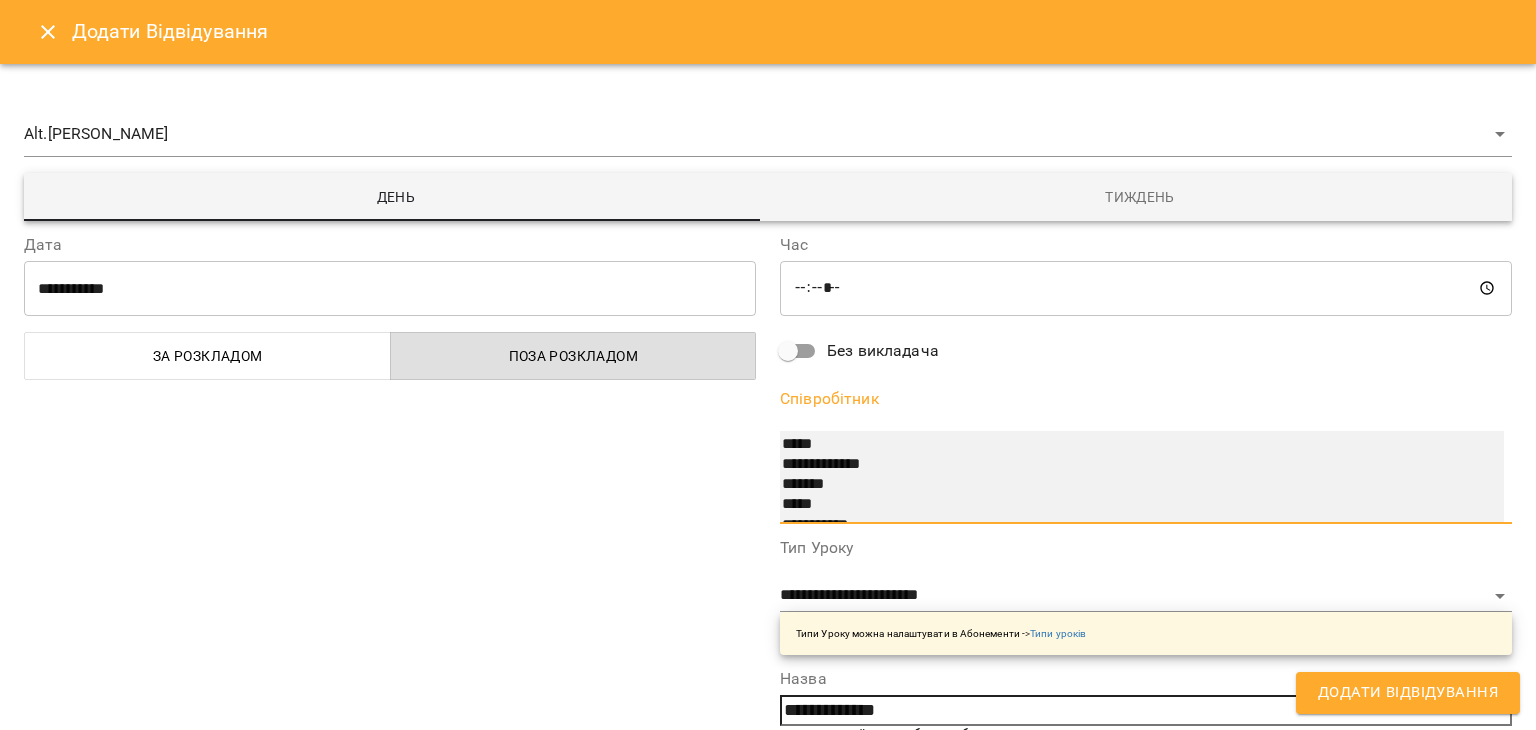 scroll, scrollTop: 138, scrollLeft: 0, axis: vertical 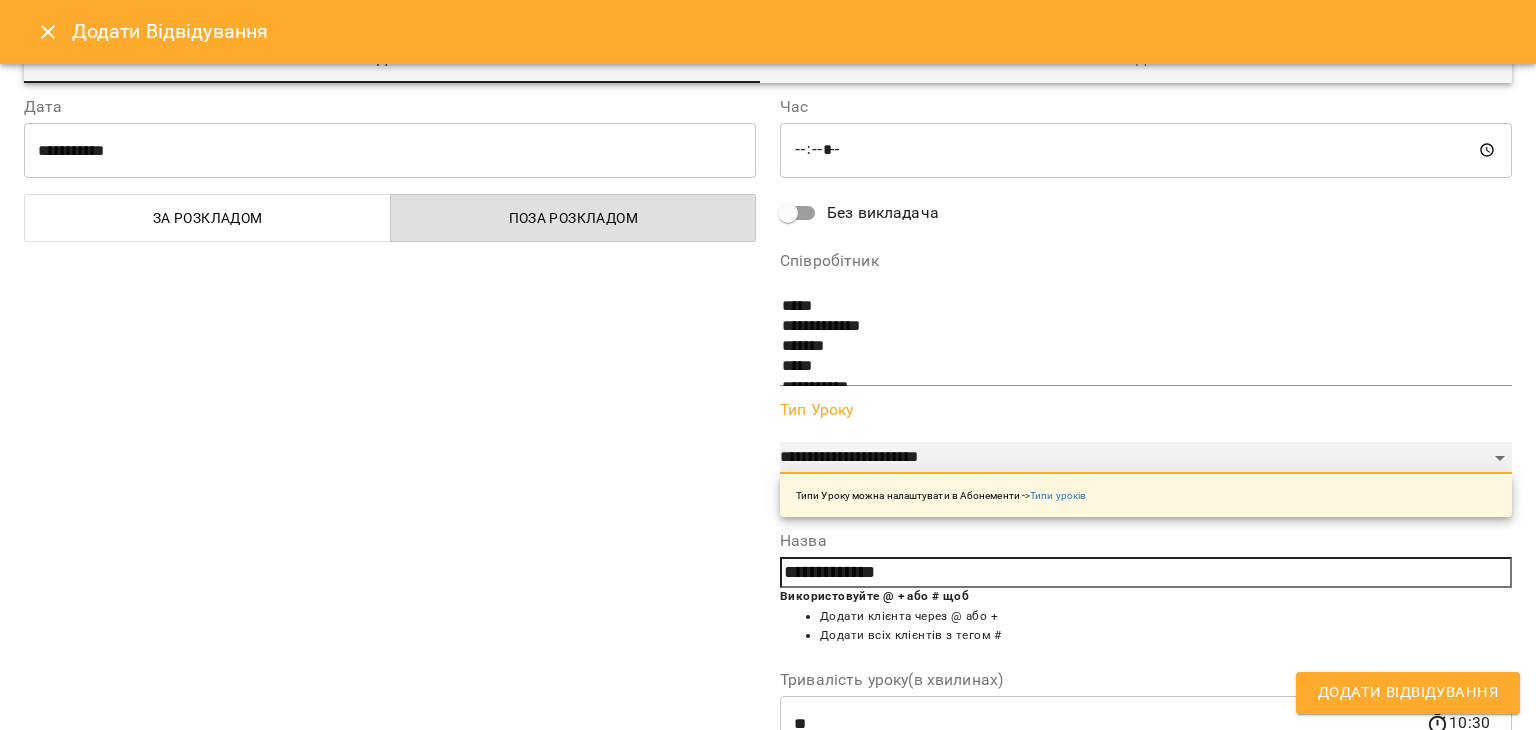 click on "**********" at bounding box center (1146, 458) 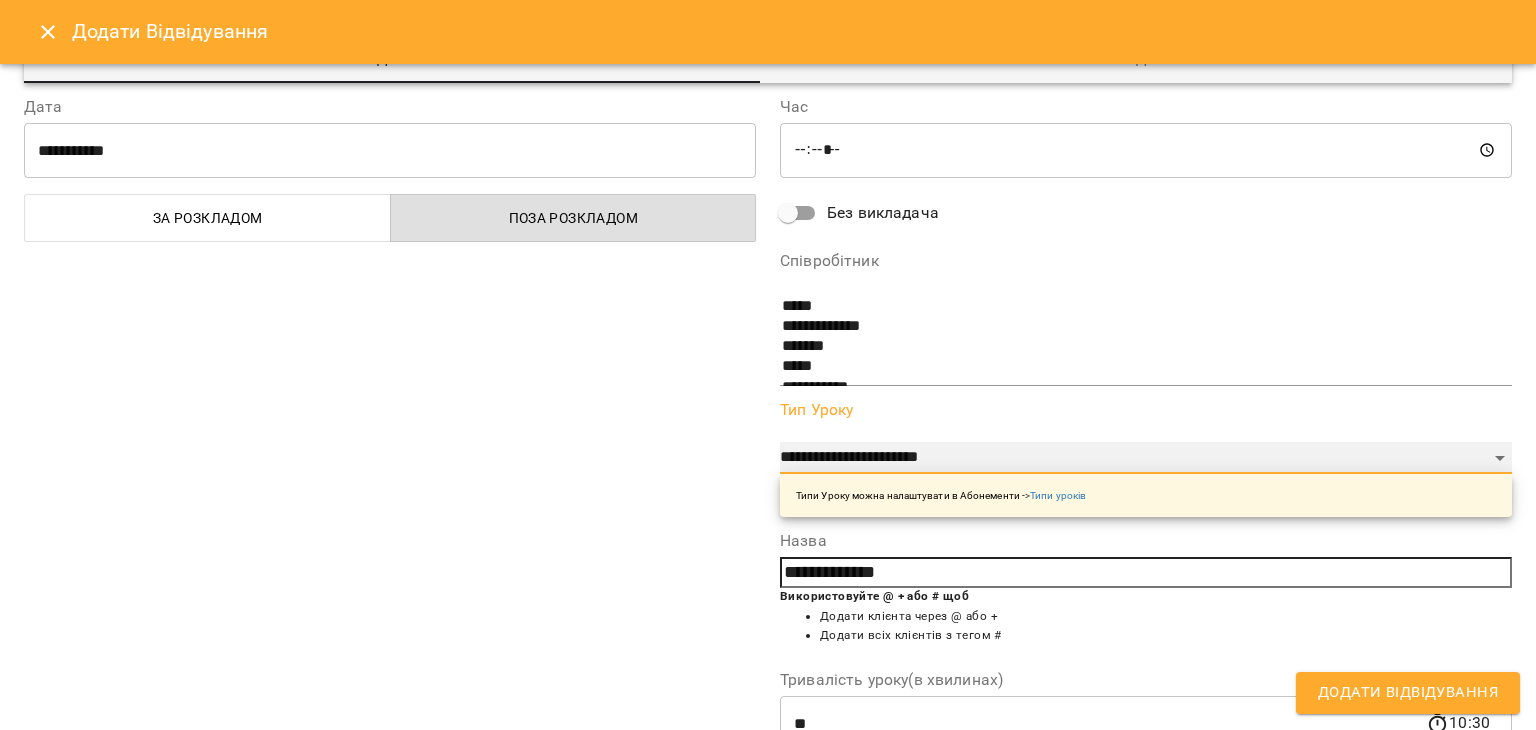 select on "**********" 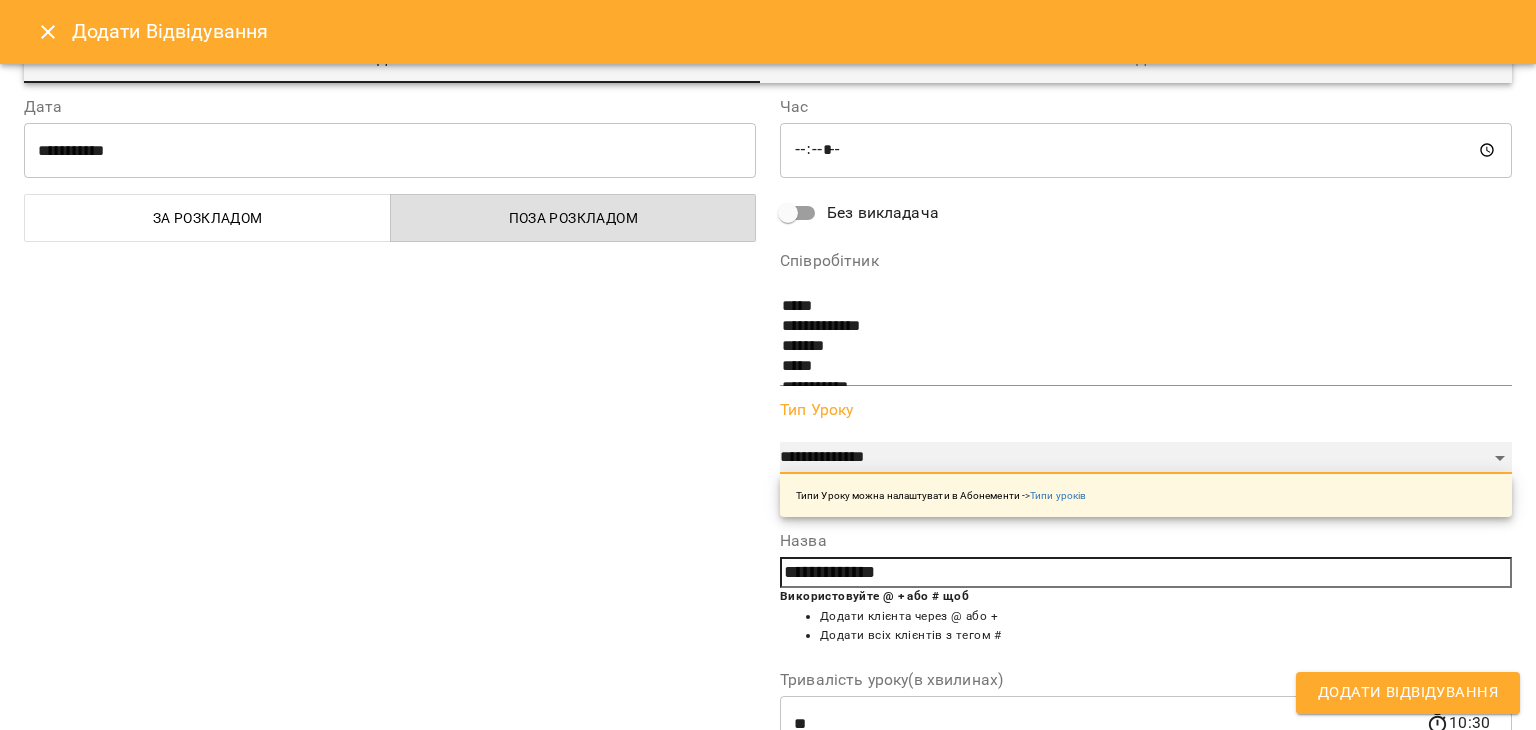 click on "**********" at bounding box center (1146, 458) 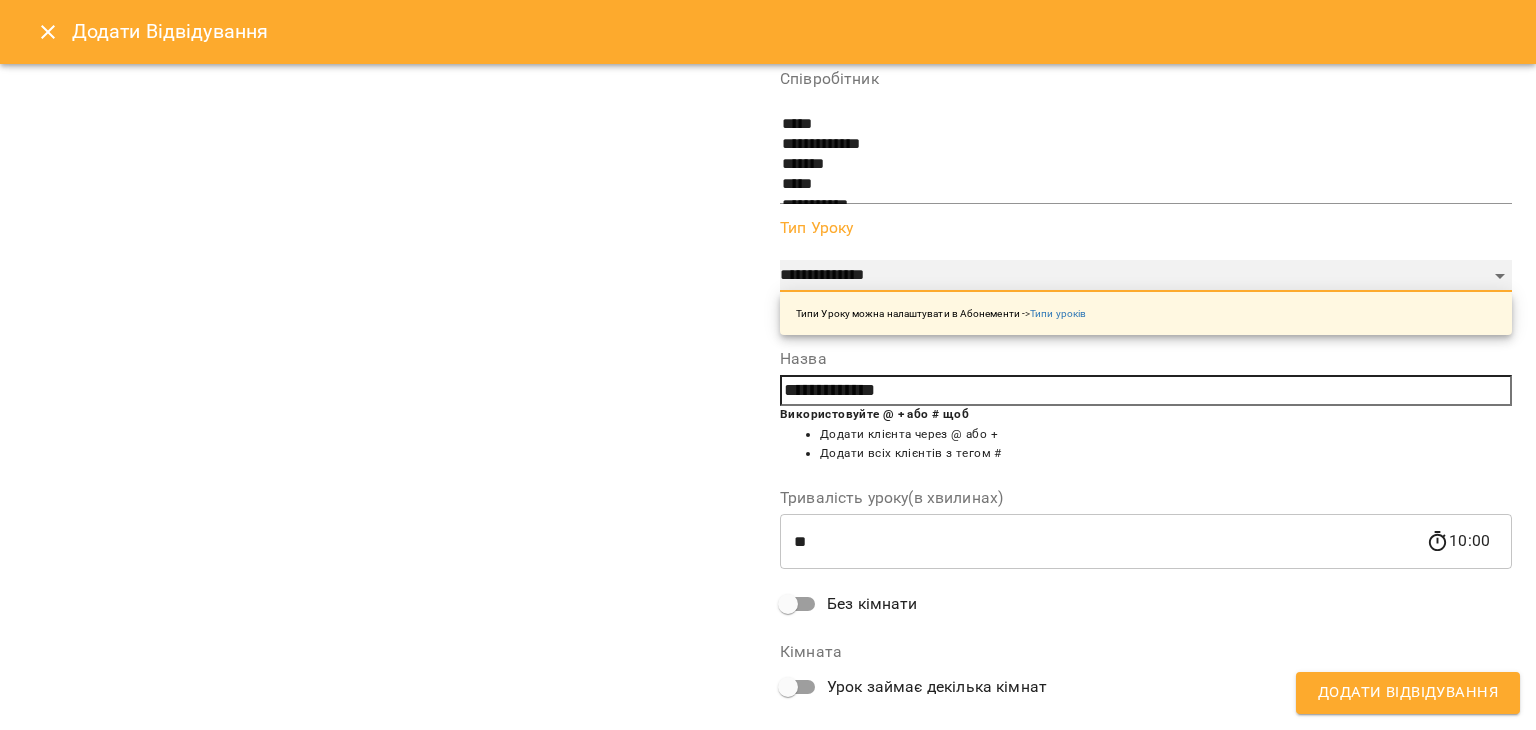 scroll, scrollTop: 416, scrollLeft: 0, axis: vertical 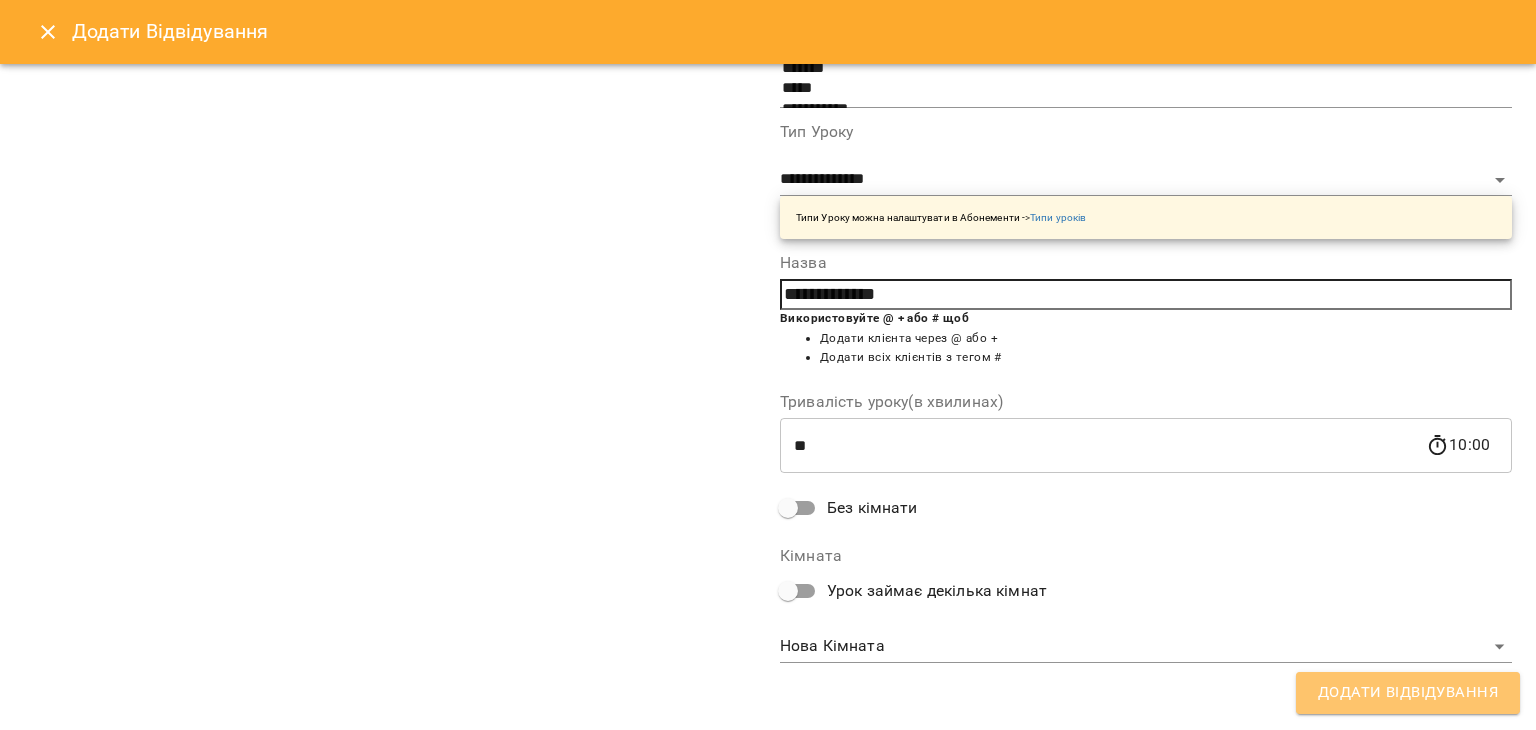 click on "Додати Відвідування" at bounding box center [1408, 693] 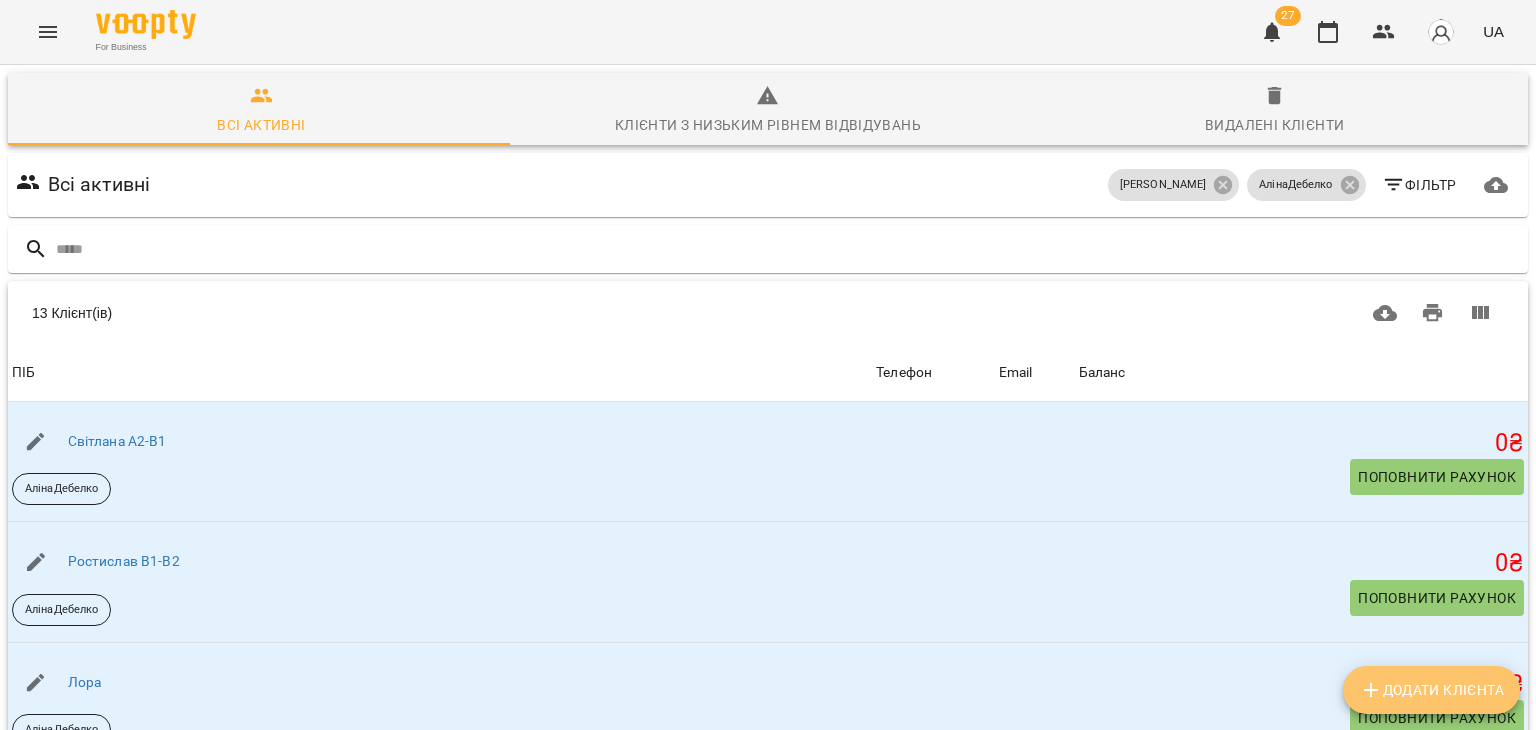 click on "Додати клієнта" at bounding box center (1431, 690) 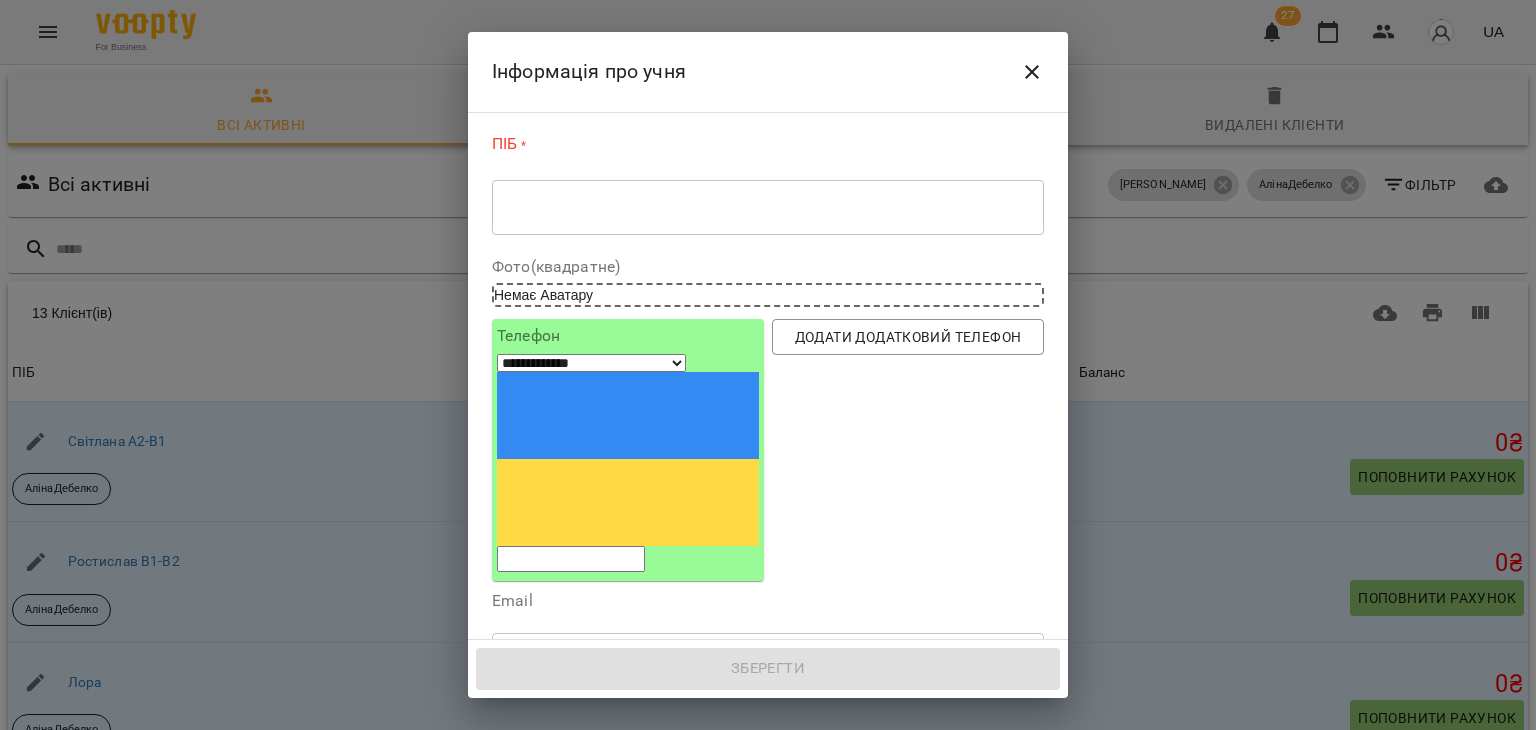 click on "* ​" at bounding box center (768, 207) 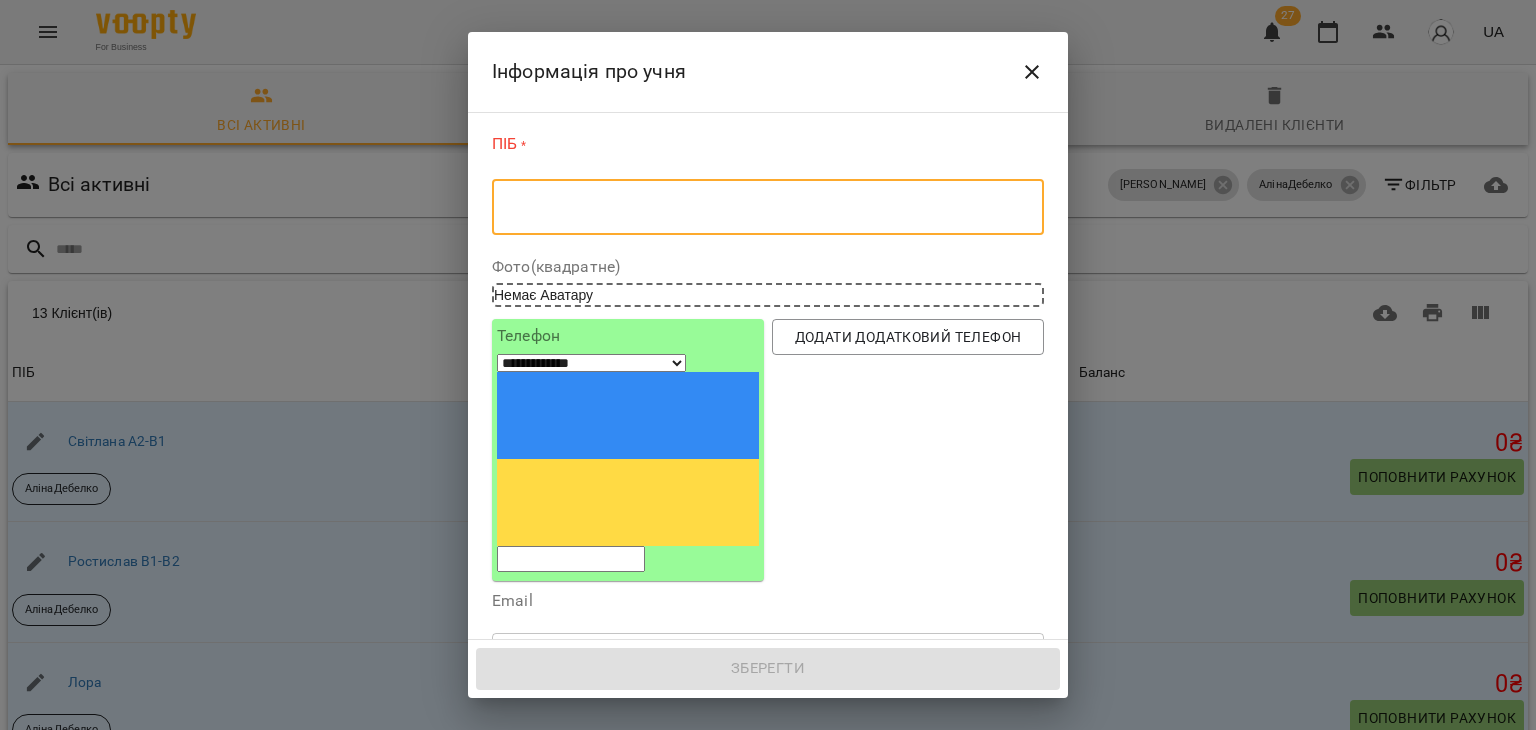 paste on "**********" 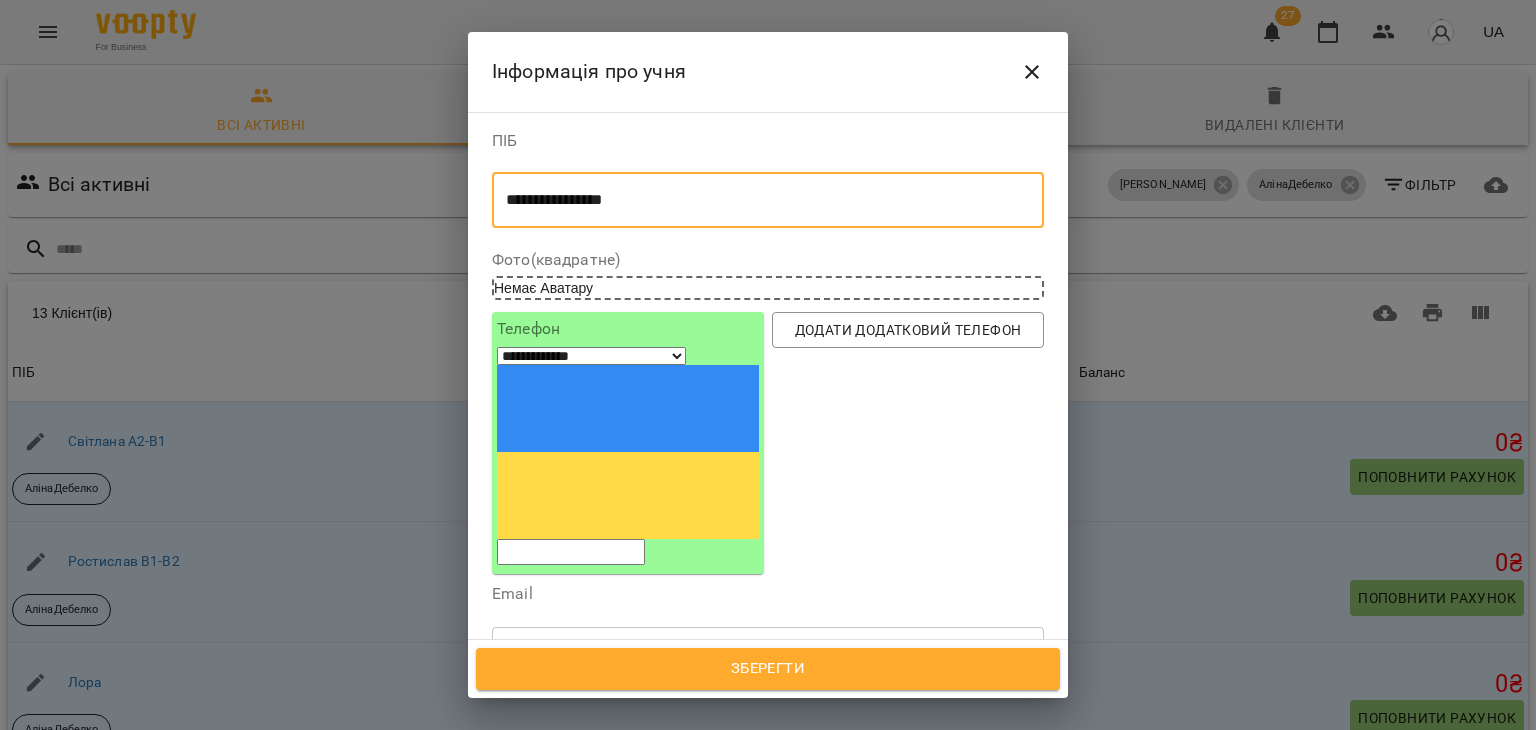 type on "**********" 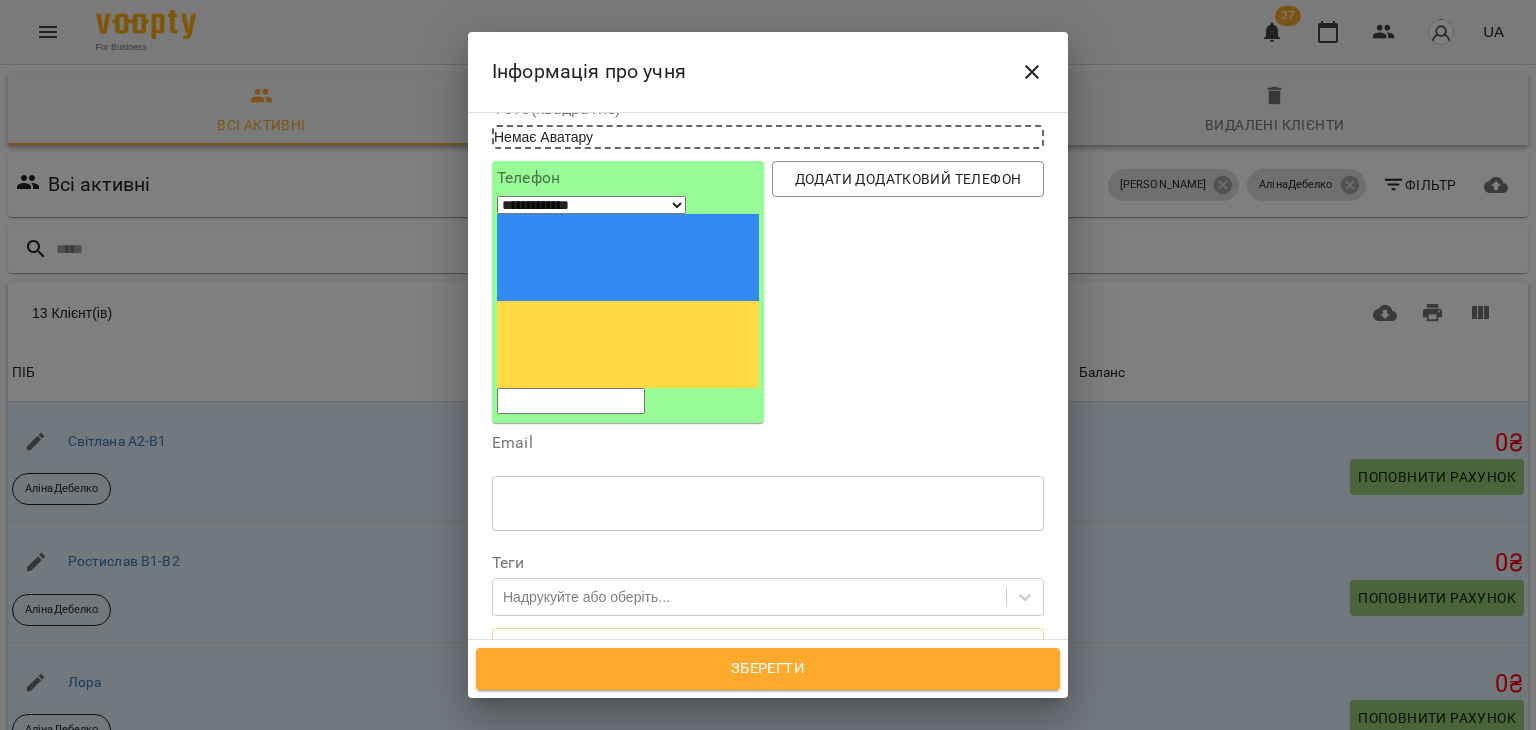 scroll, scrollTop: 152, scrollLeft: 0, axis: vertical 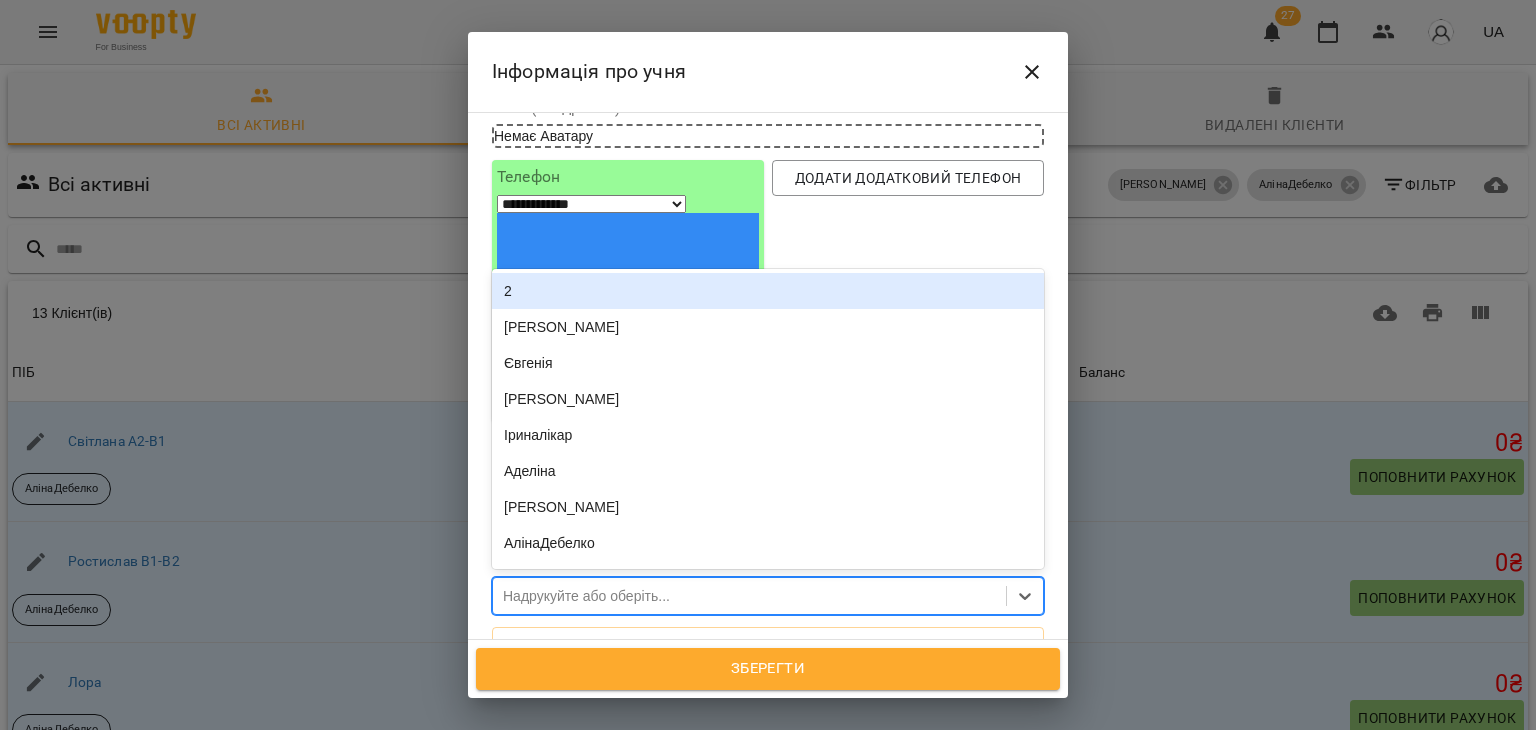 click on "Надрукуйте або оберіть..." at bounding box center (586, 596) 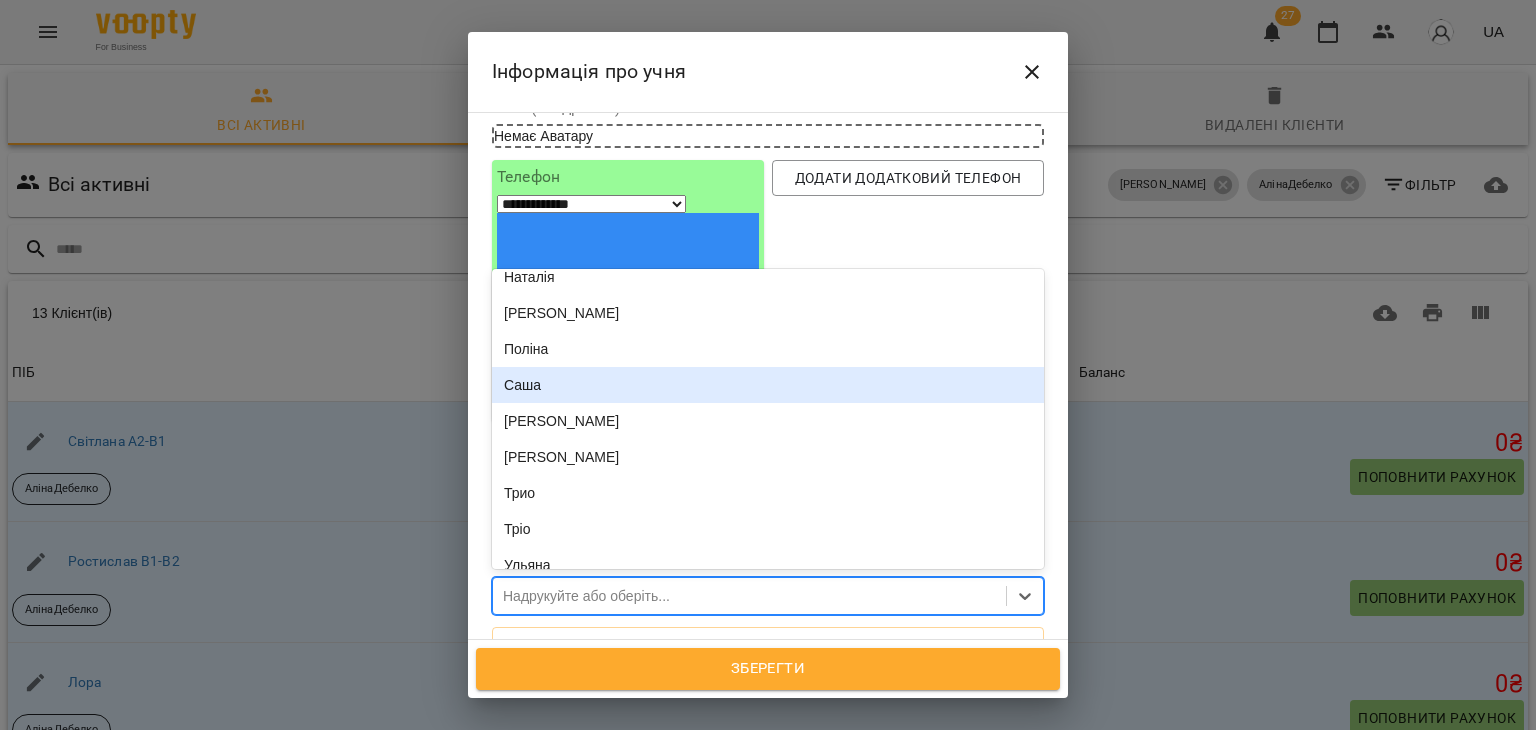 scroll, scrollTop: 844, scrollLeft: 0, axis: vertical 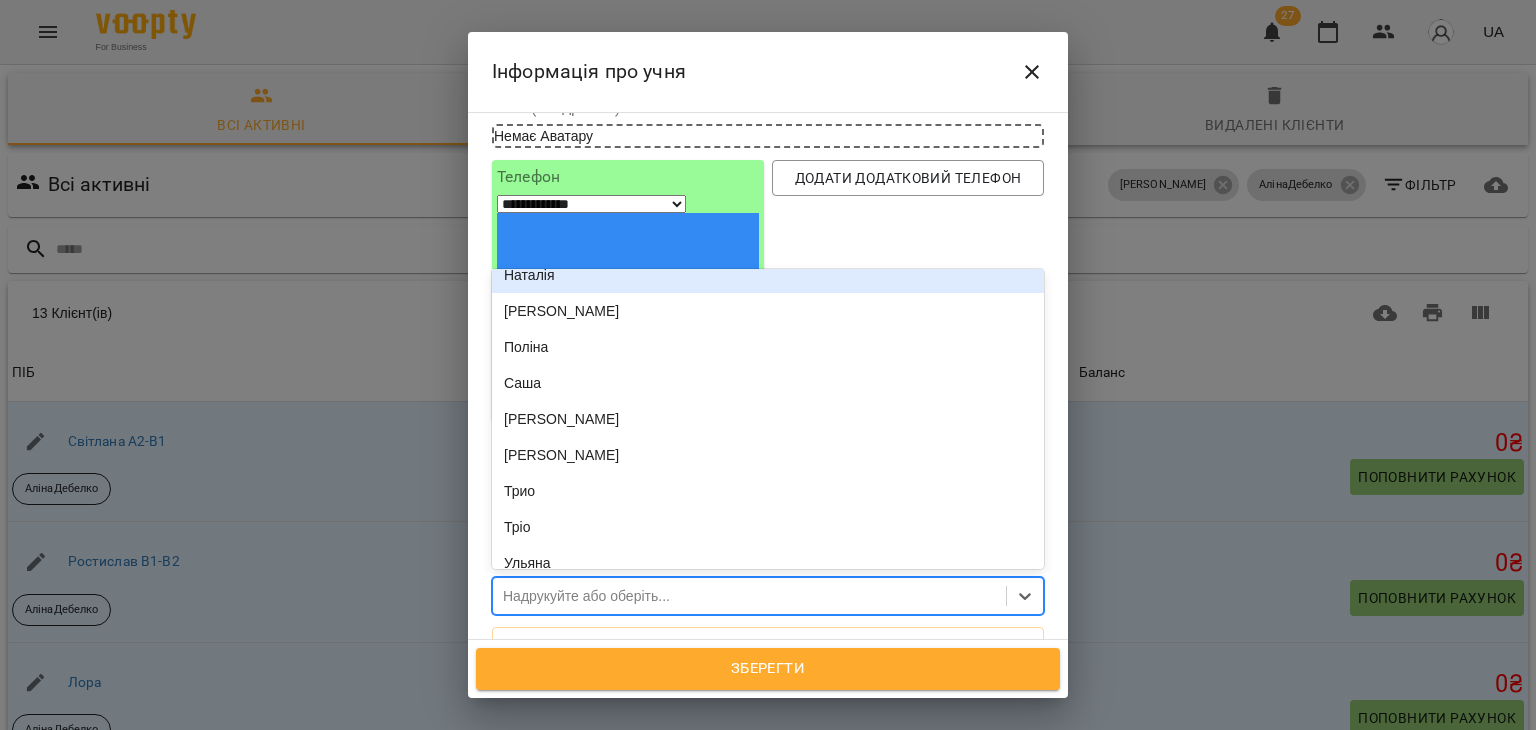 click on "Наталія" at bounding box center [768, 275] 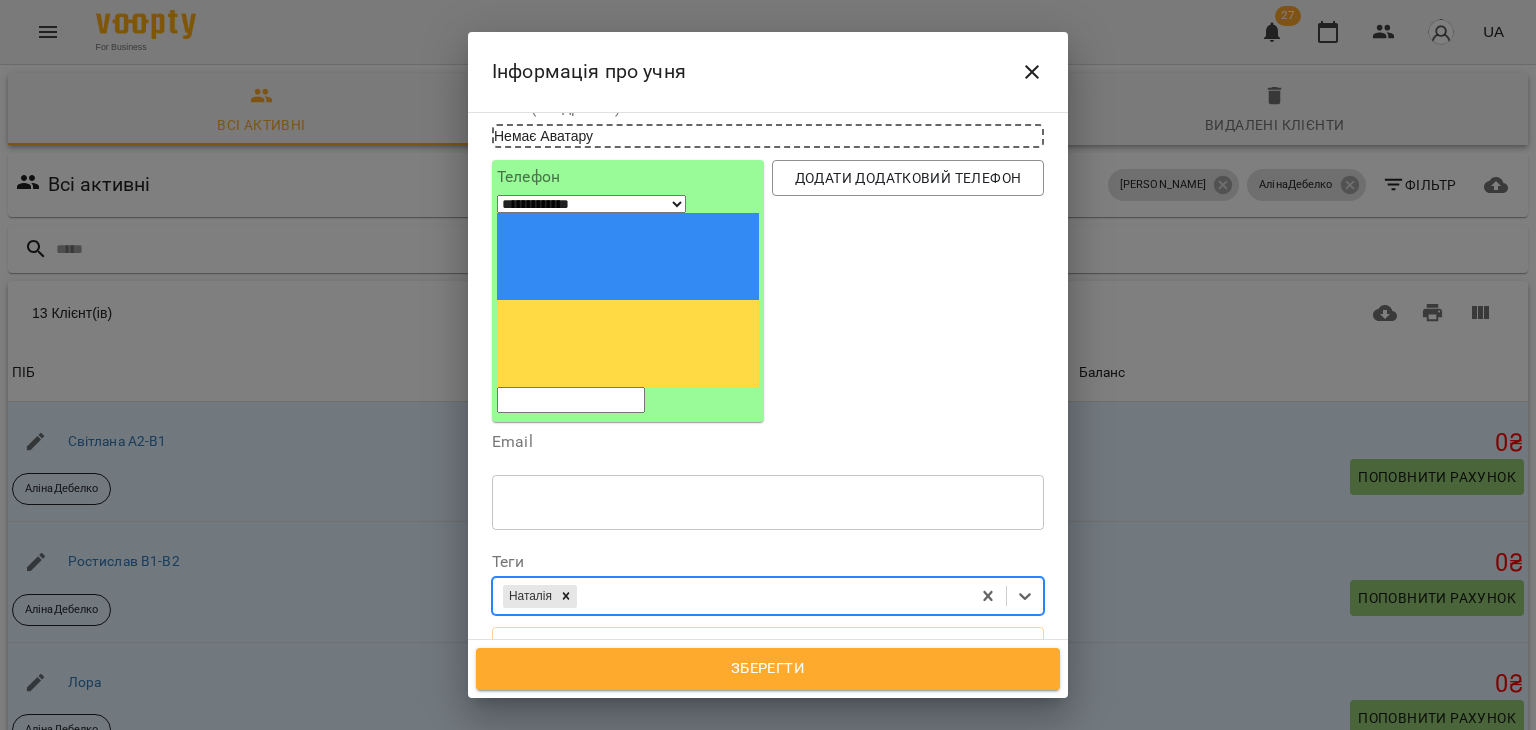 click on "Наталія" at bounding box center [731, 596] 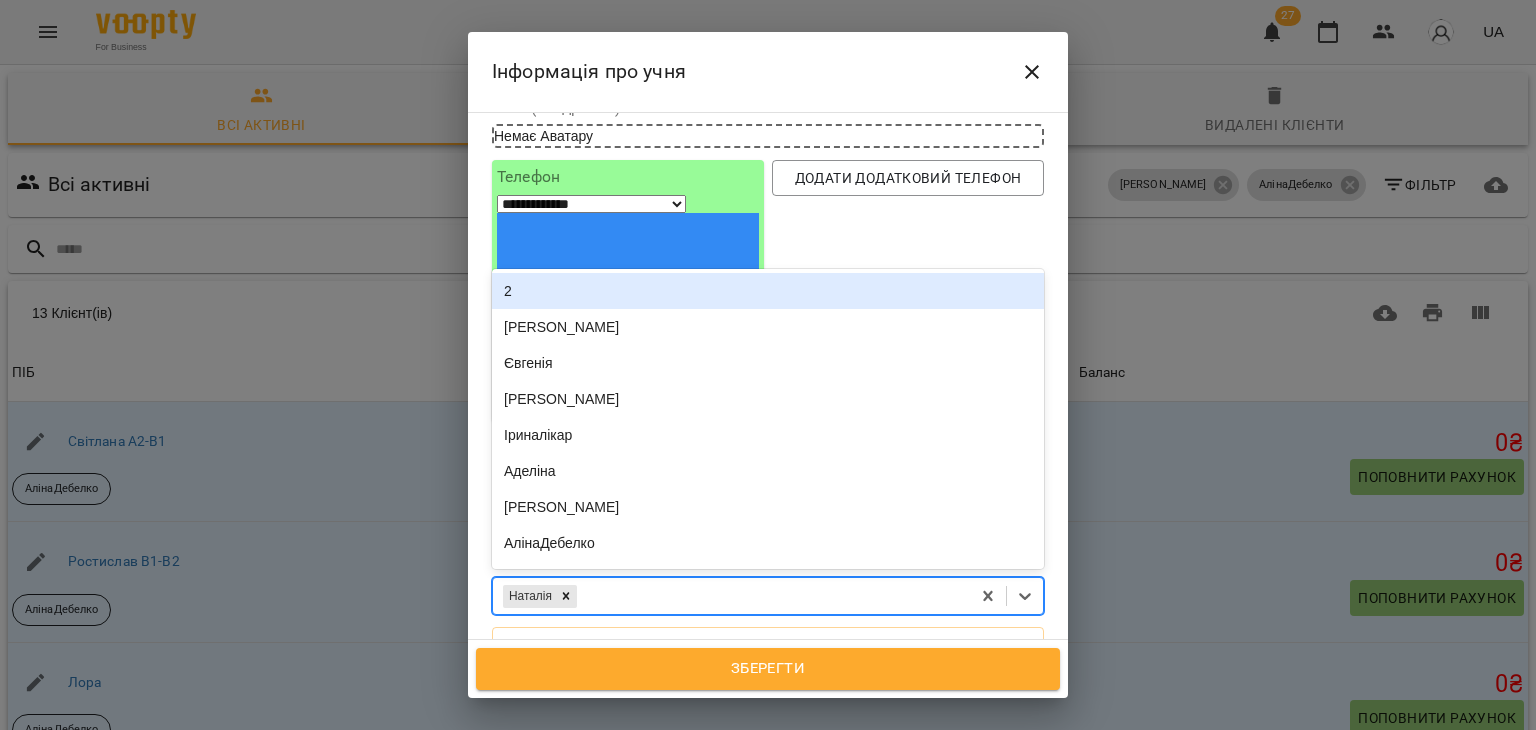 click on "Наталія" at bounding box center (731, 596) 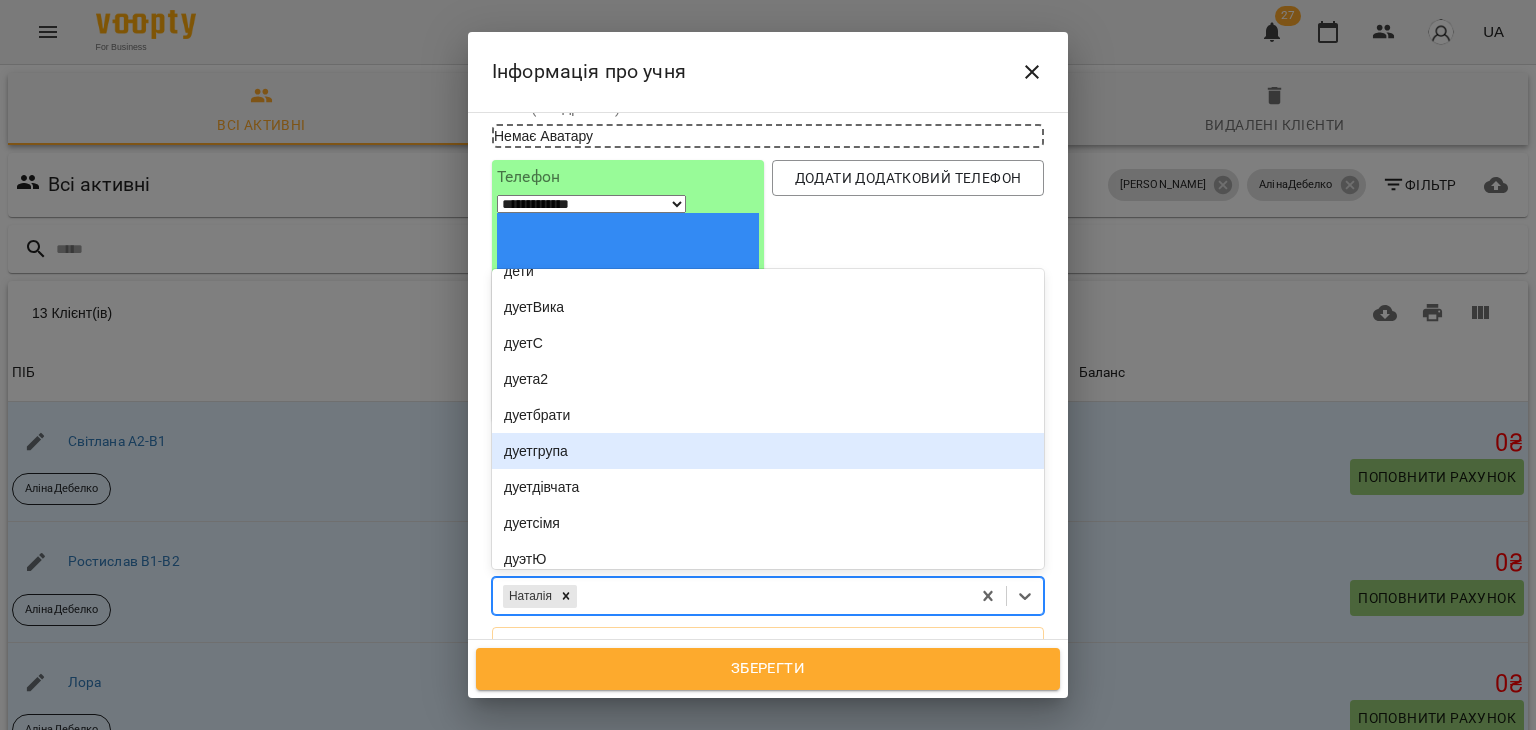scroll, scrollTop: 1348, scrollLeft: 0, axis: vertical 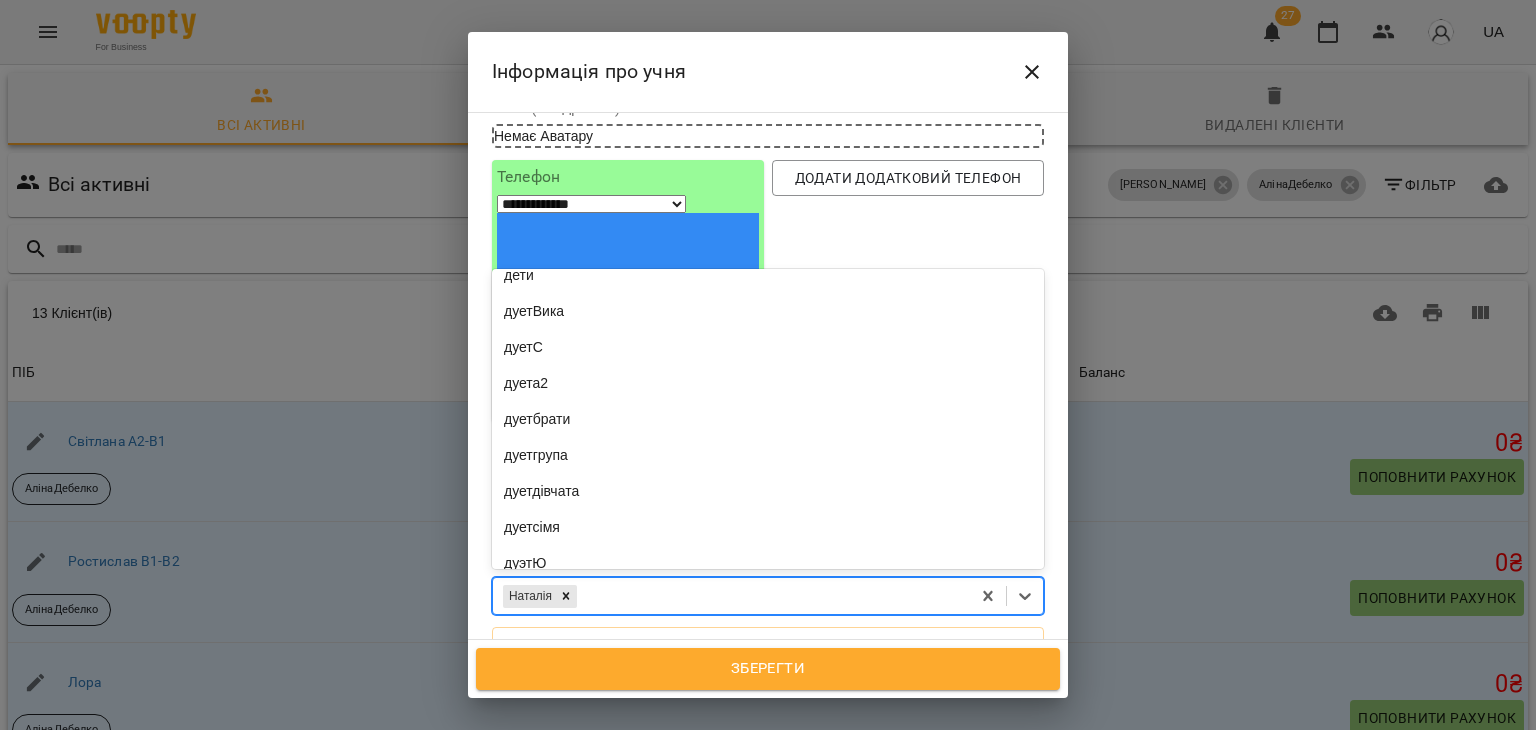 click on "група0" at bounding box center (768, 203) 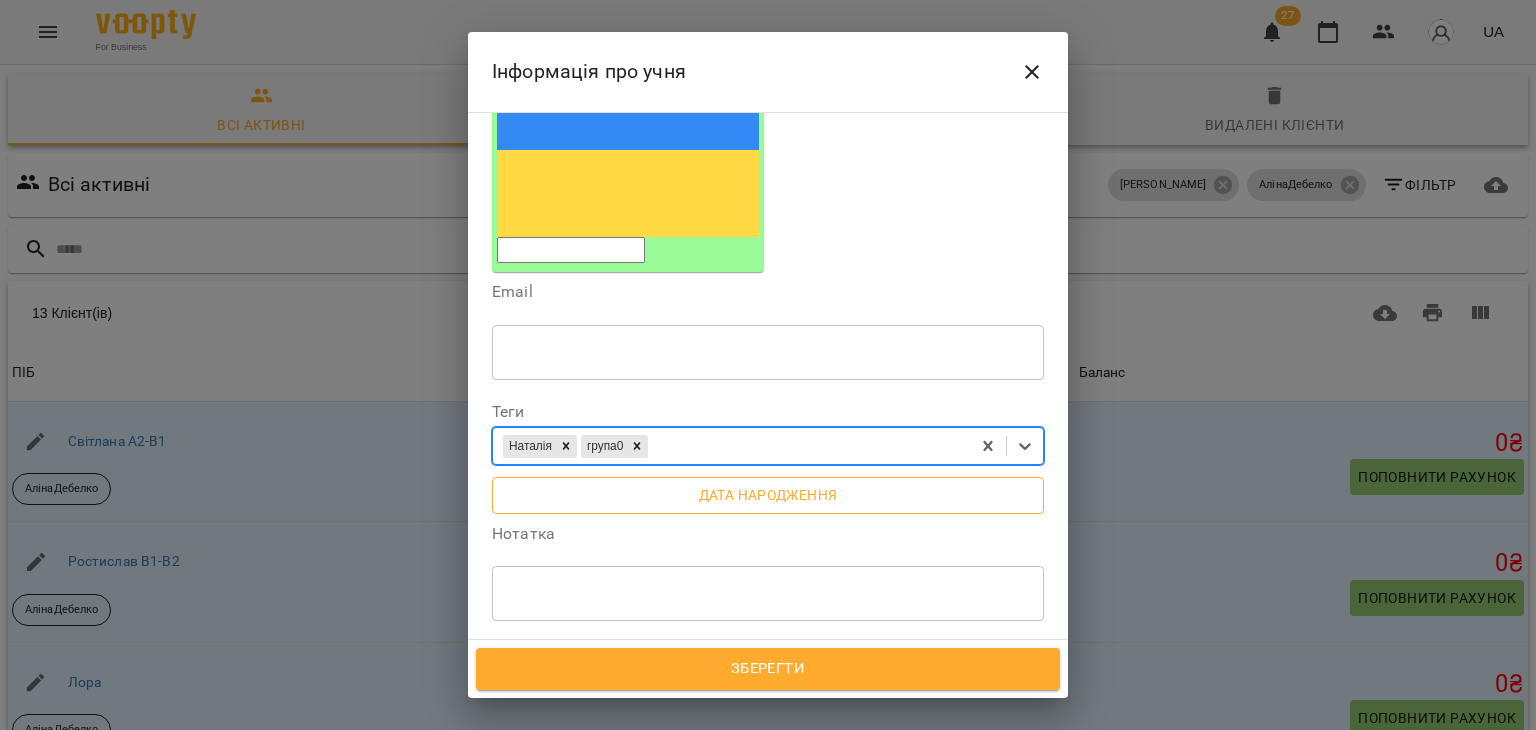 scroll, scrollTop: 304, scrollLeft: 0, axis: vertical 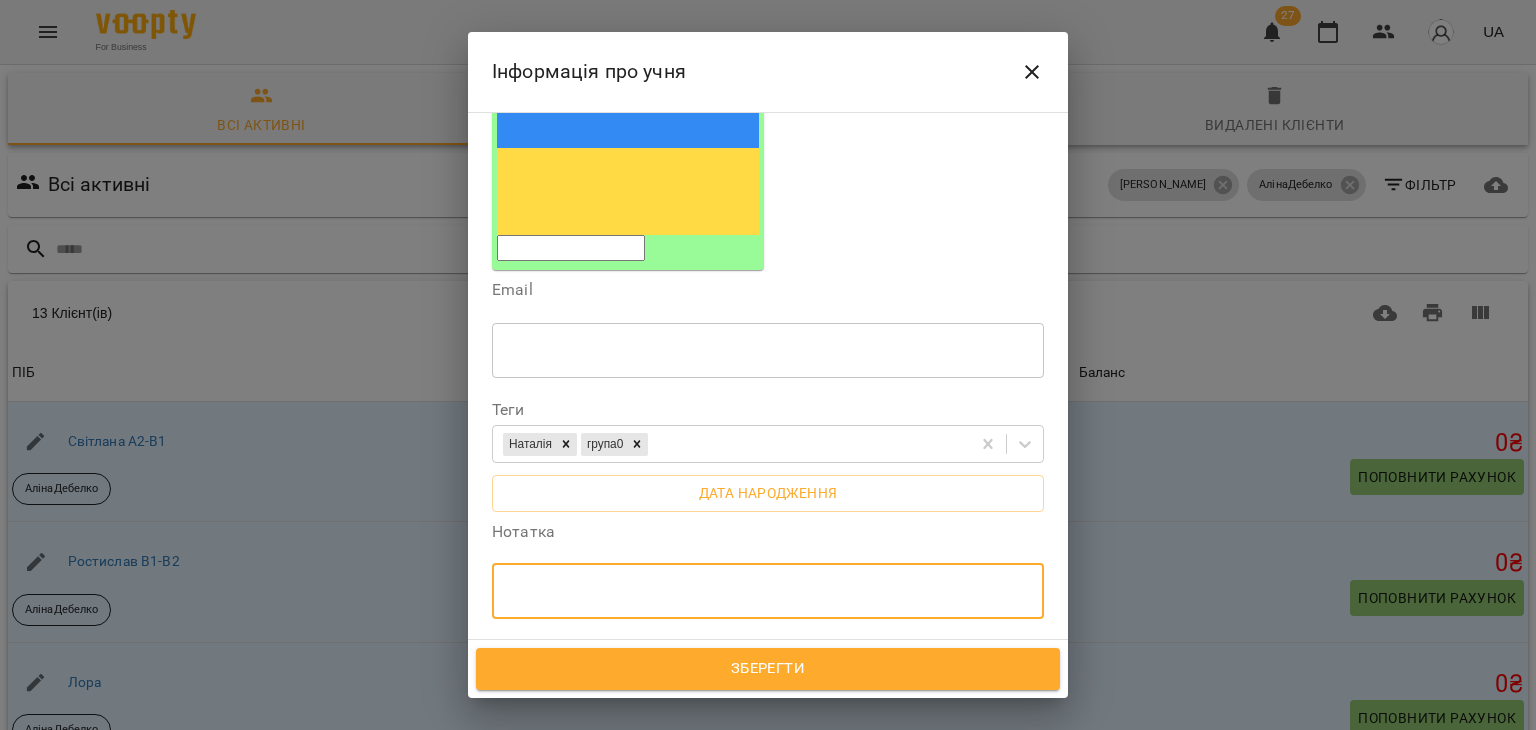 click at bounding box center (768, 591) 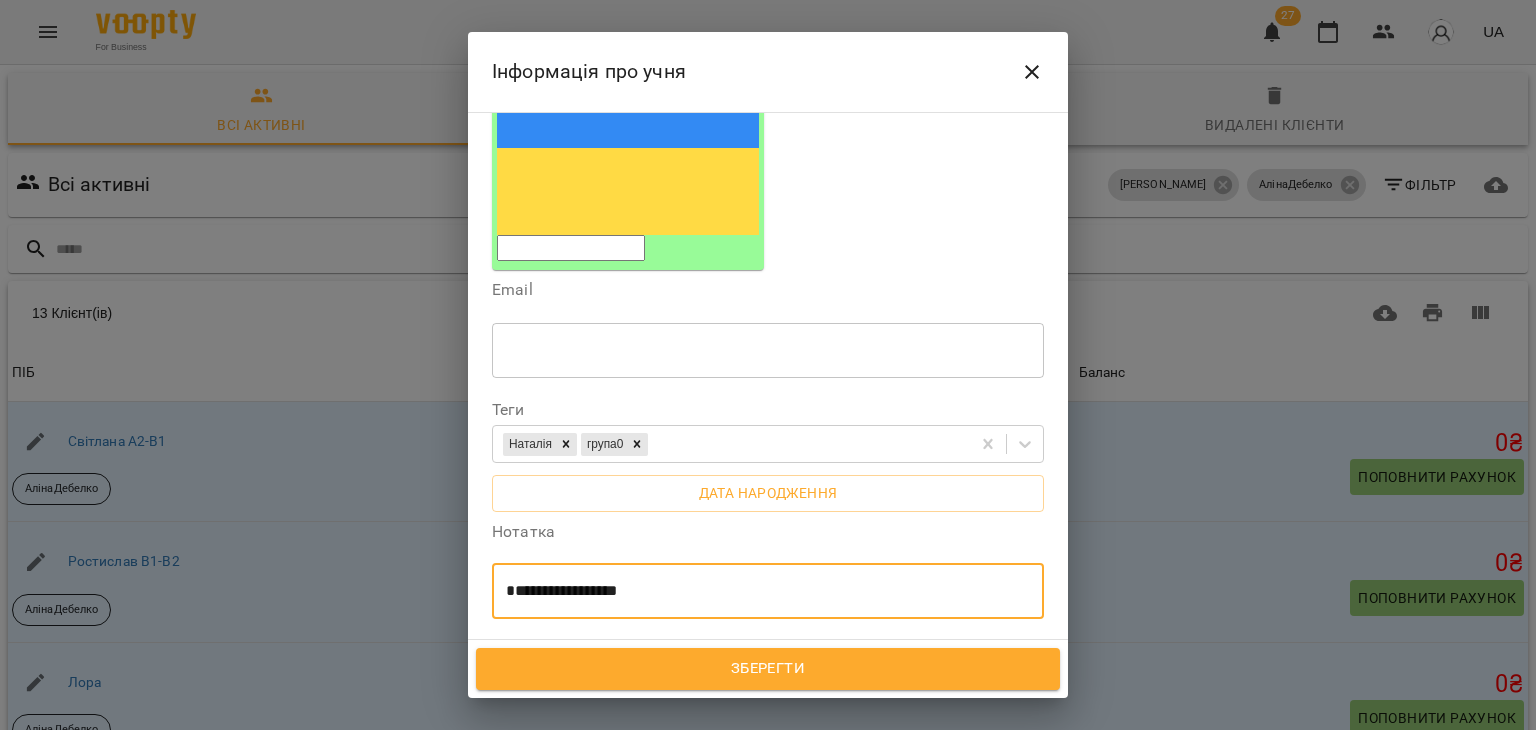 scroll, scrollTop: 0, scrollLeft: 0, axis: both 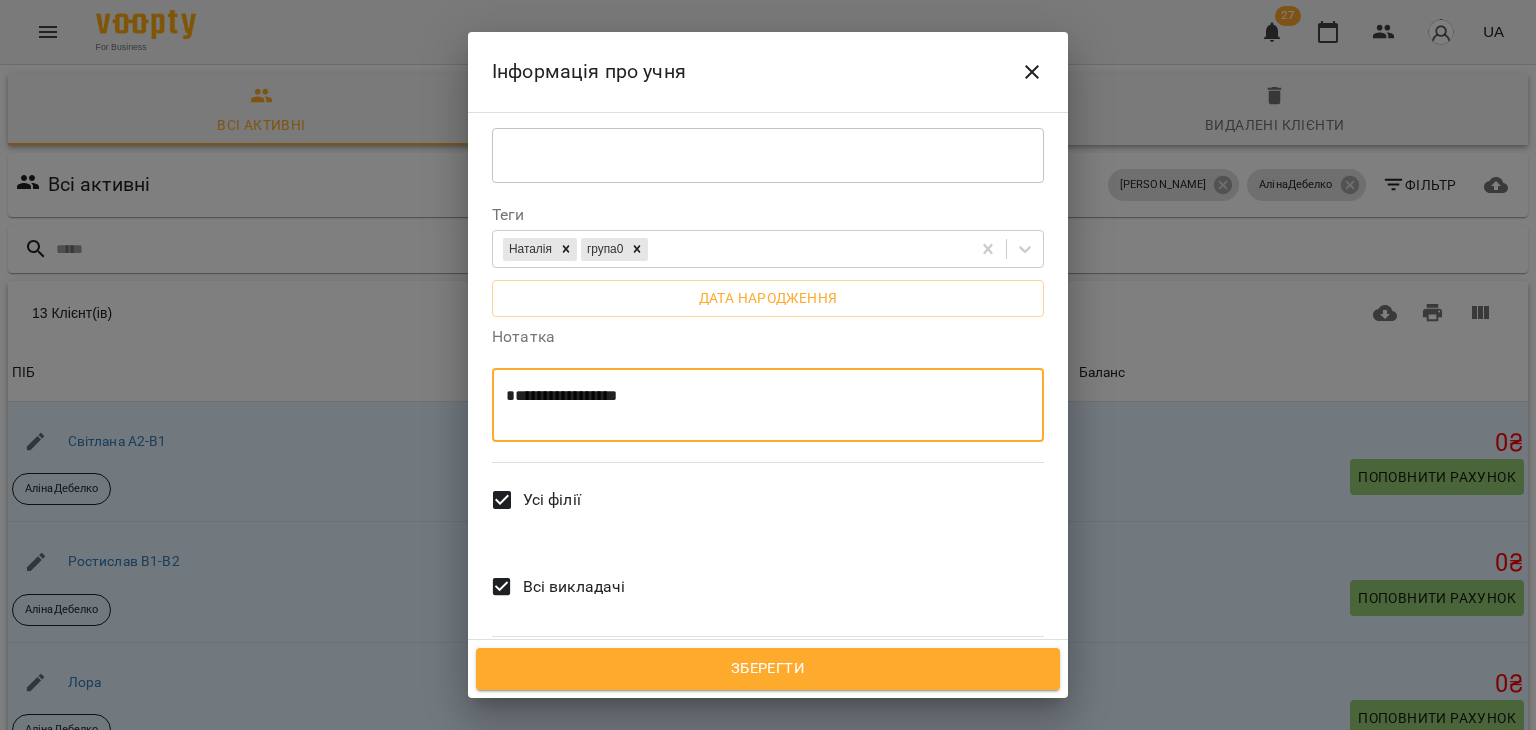 type on "**********" 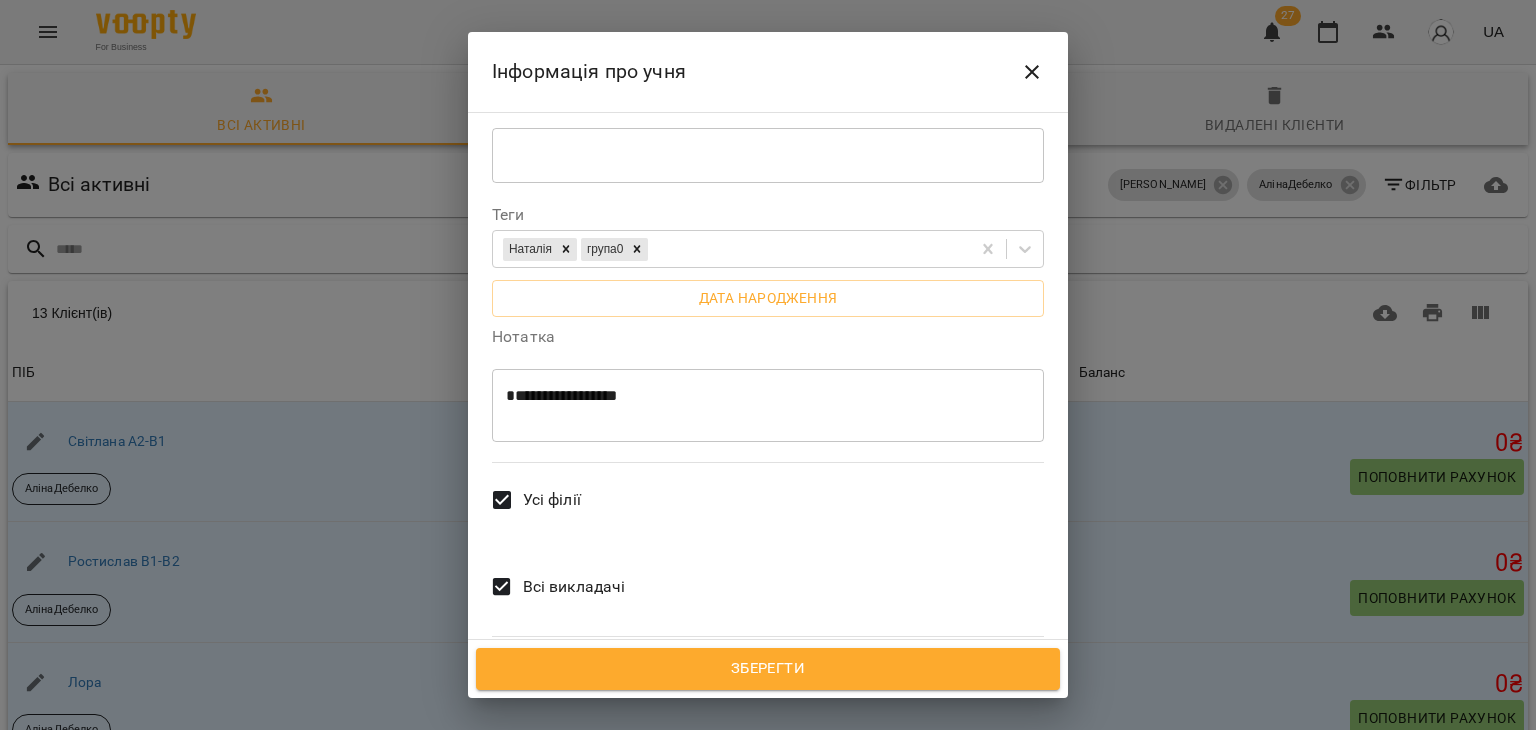 click on "Всі викладачі" at bounding box center [574, 587] 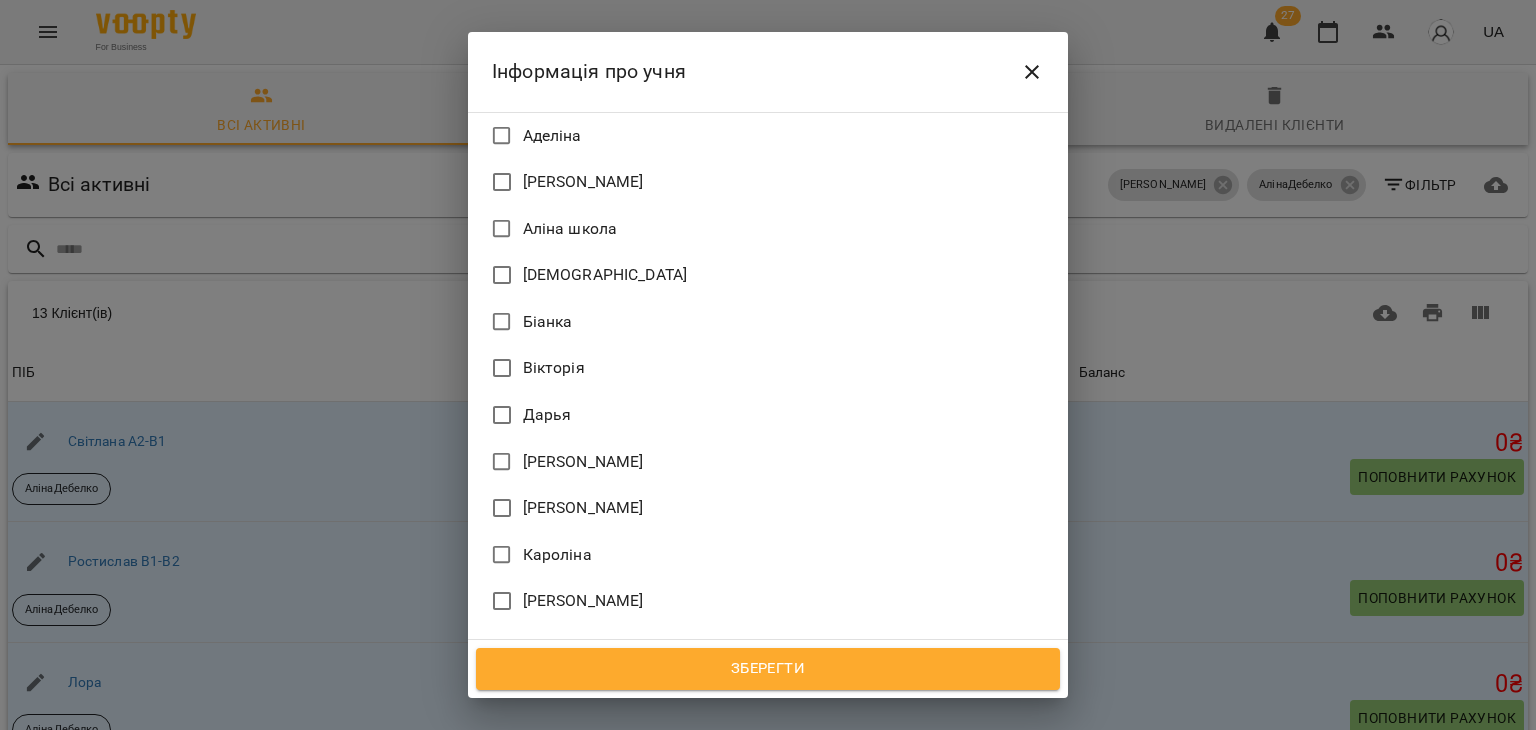scroll, scrollTop: 1422, scrollLeft: 0, axis: vertical 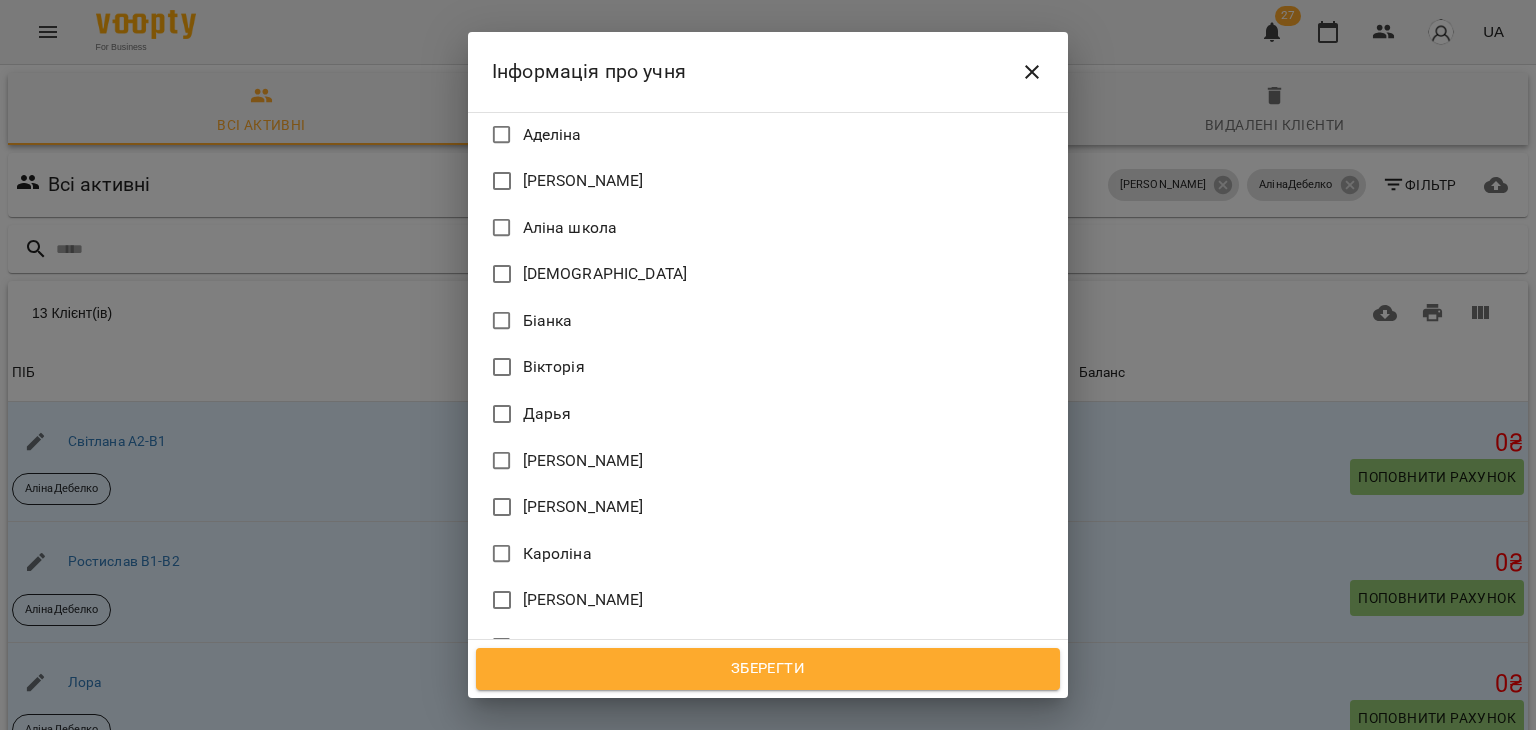 click on "[PERSON_NAME]" at bounding box center (583, 693) 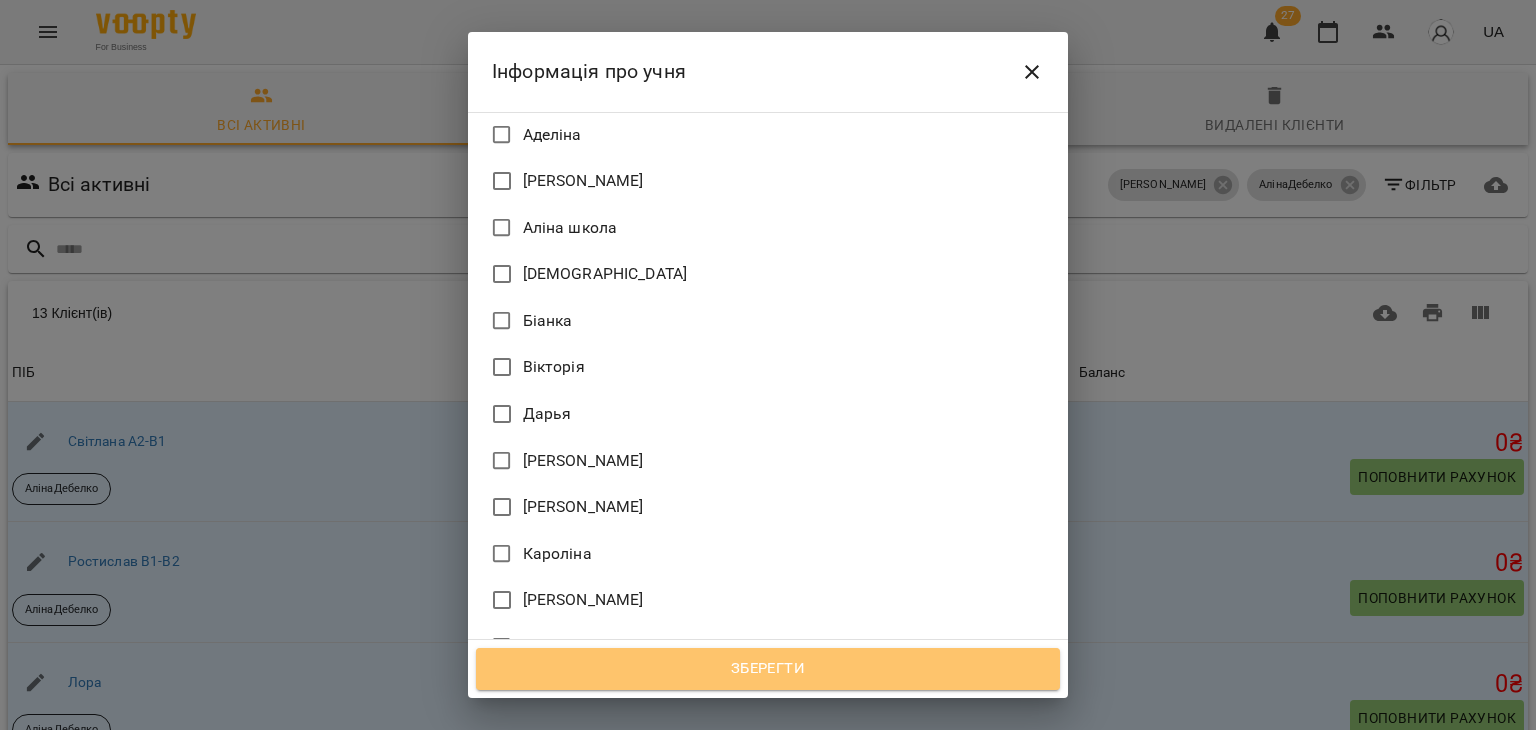 click on "Зберегти" at bounding box center [768, 669] 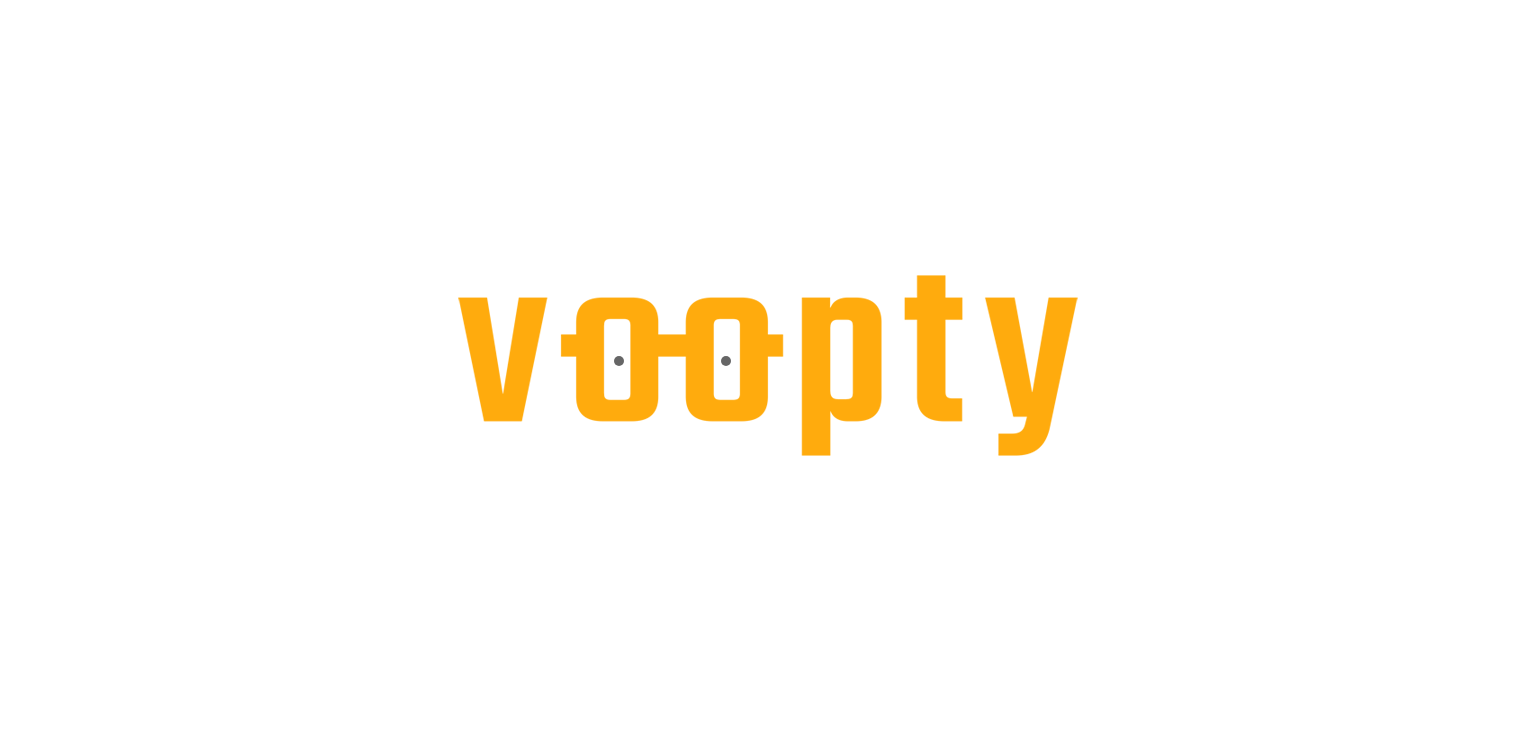 scroll, scrollTop: 0, scrollLeft: 0, axis: both 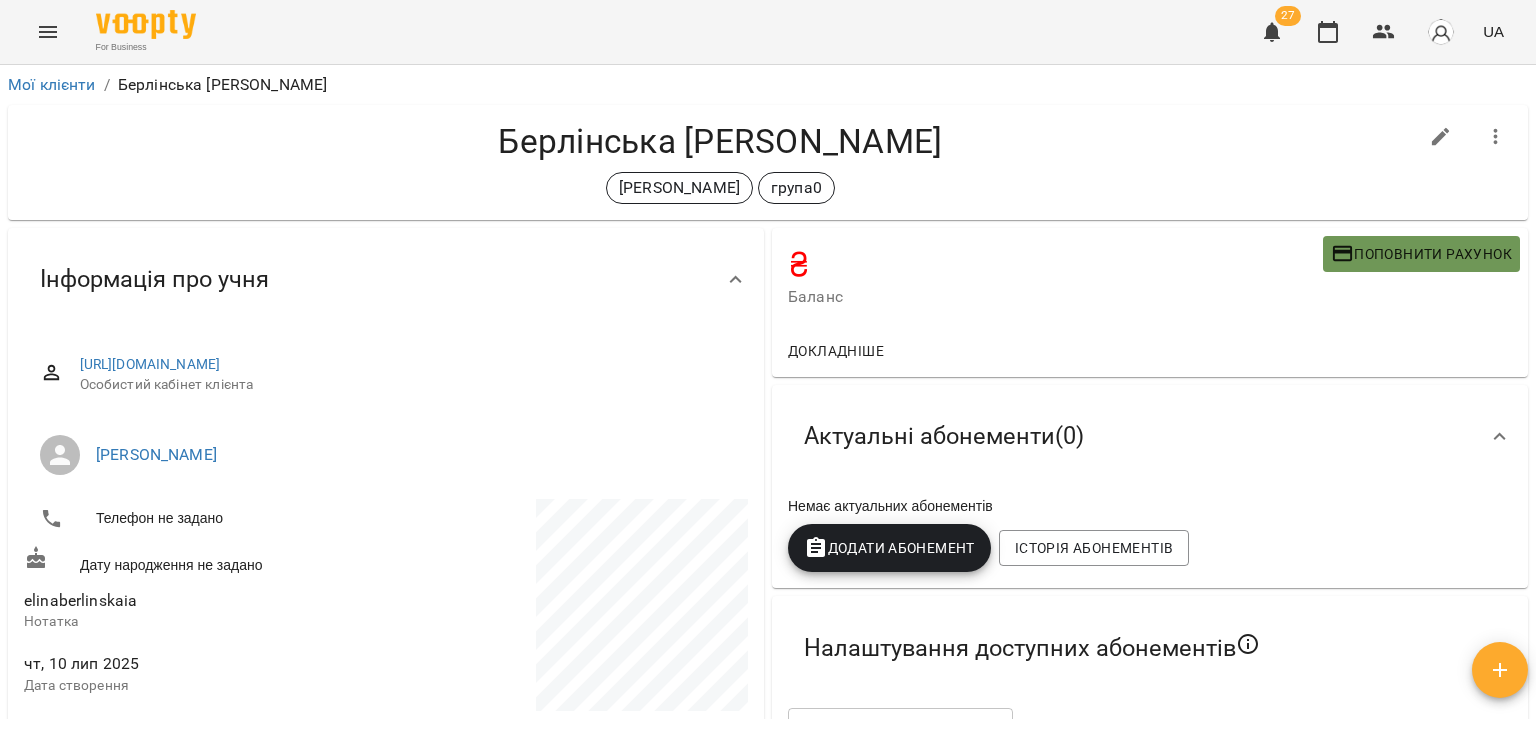 click on "Поповнити рахунок" at bounding box center [1421, 254] 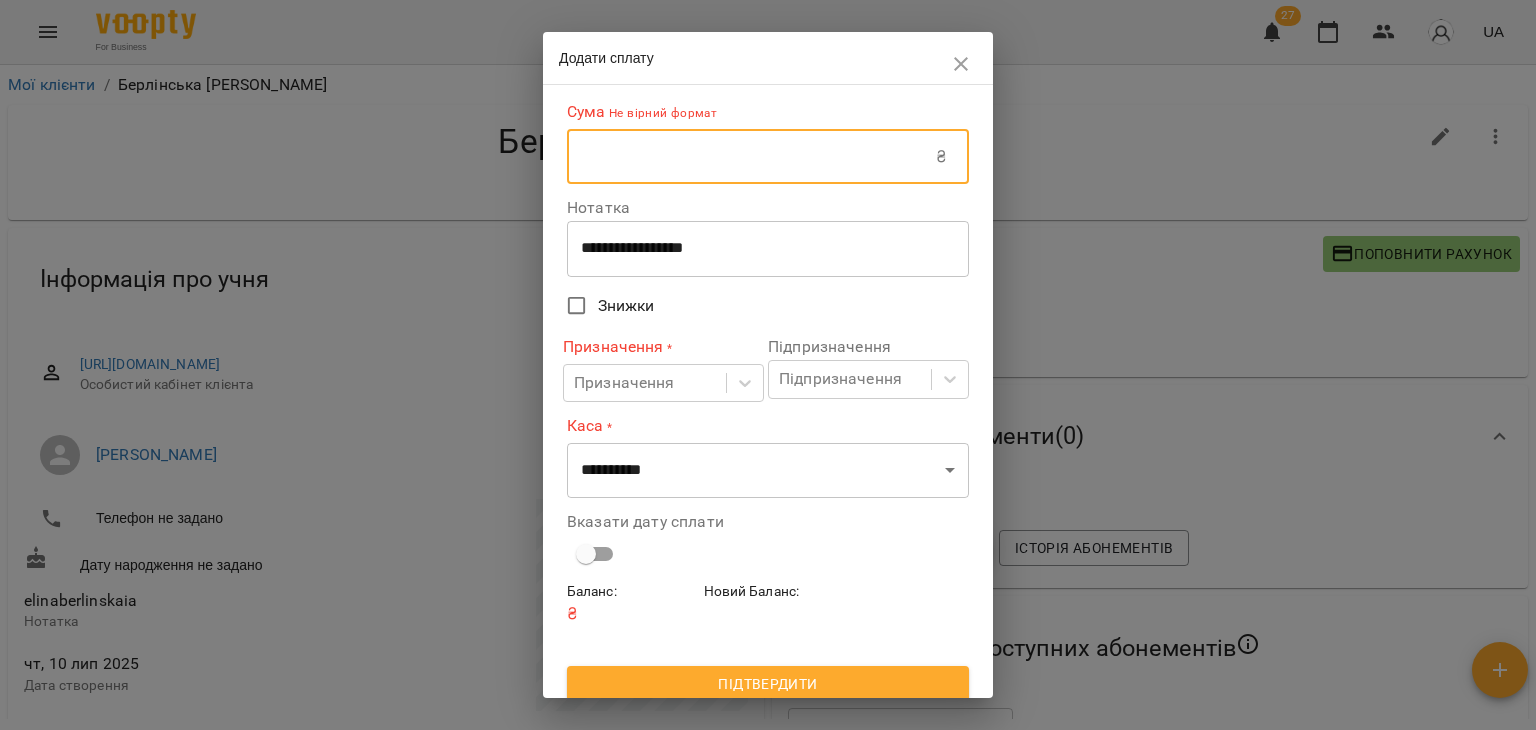 click at bounding box center [751, 157] 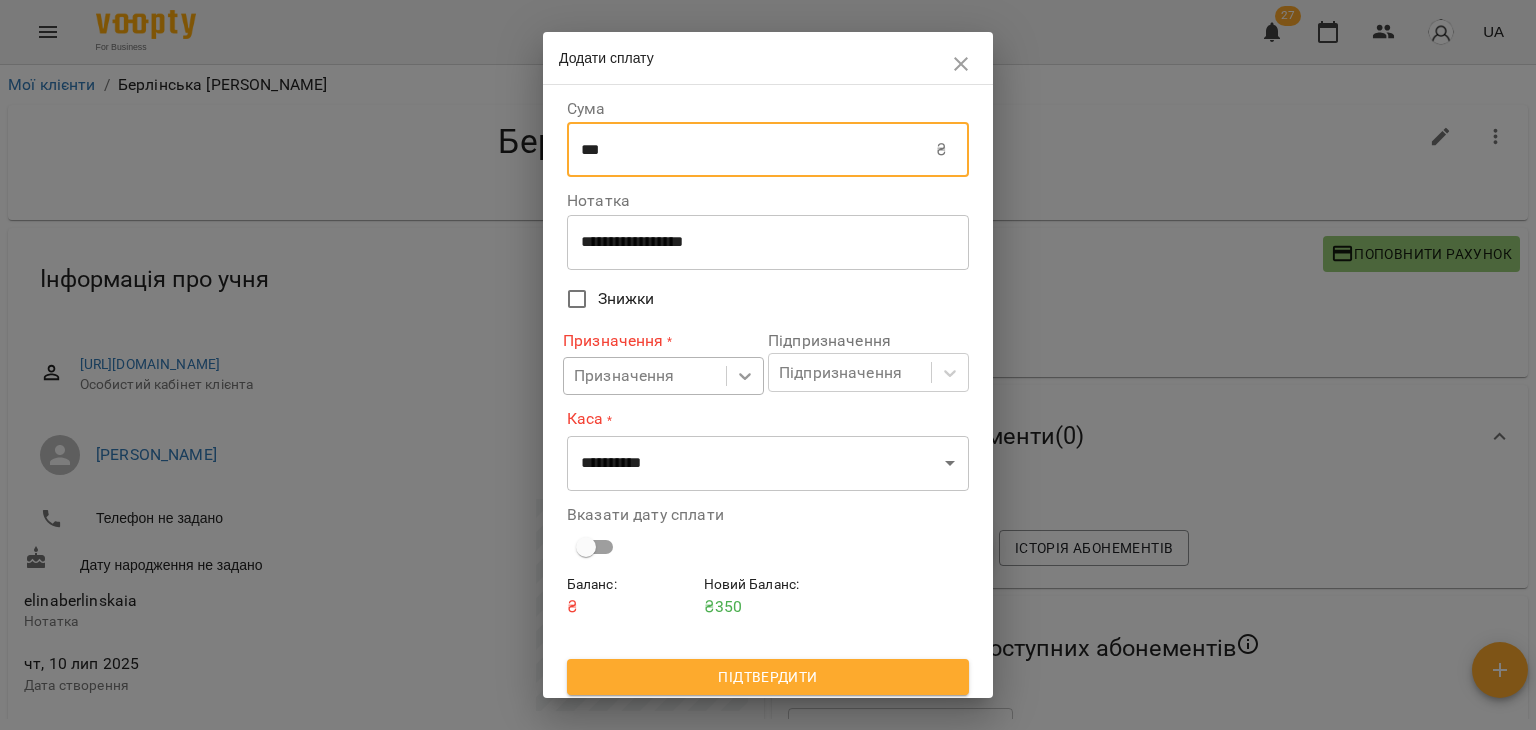 type on "***" 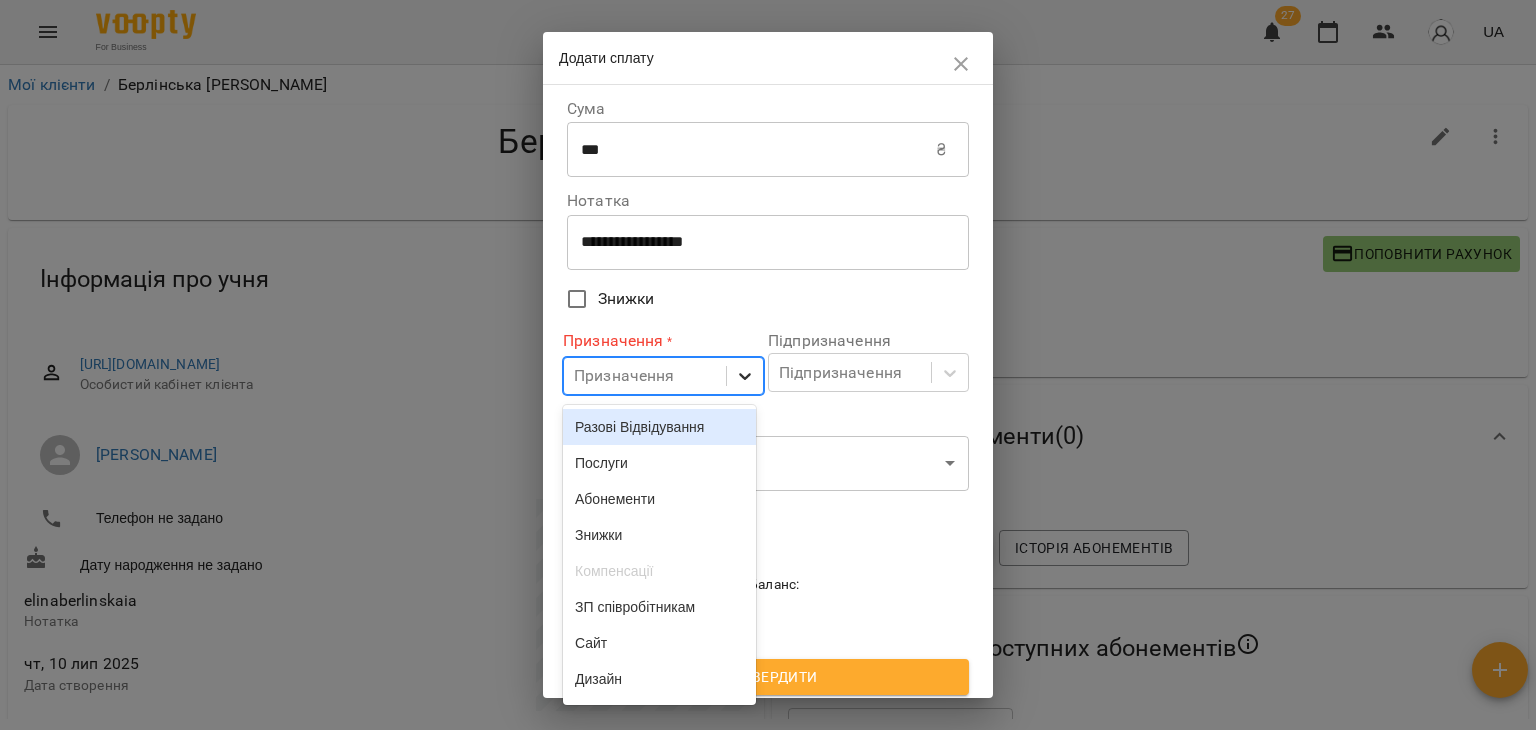 click 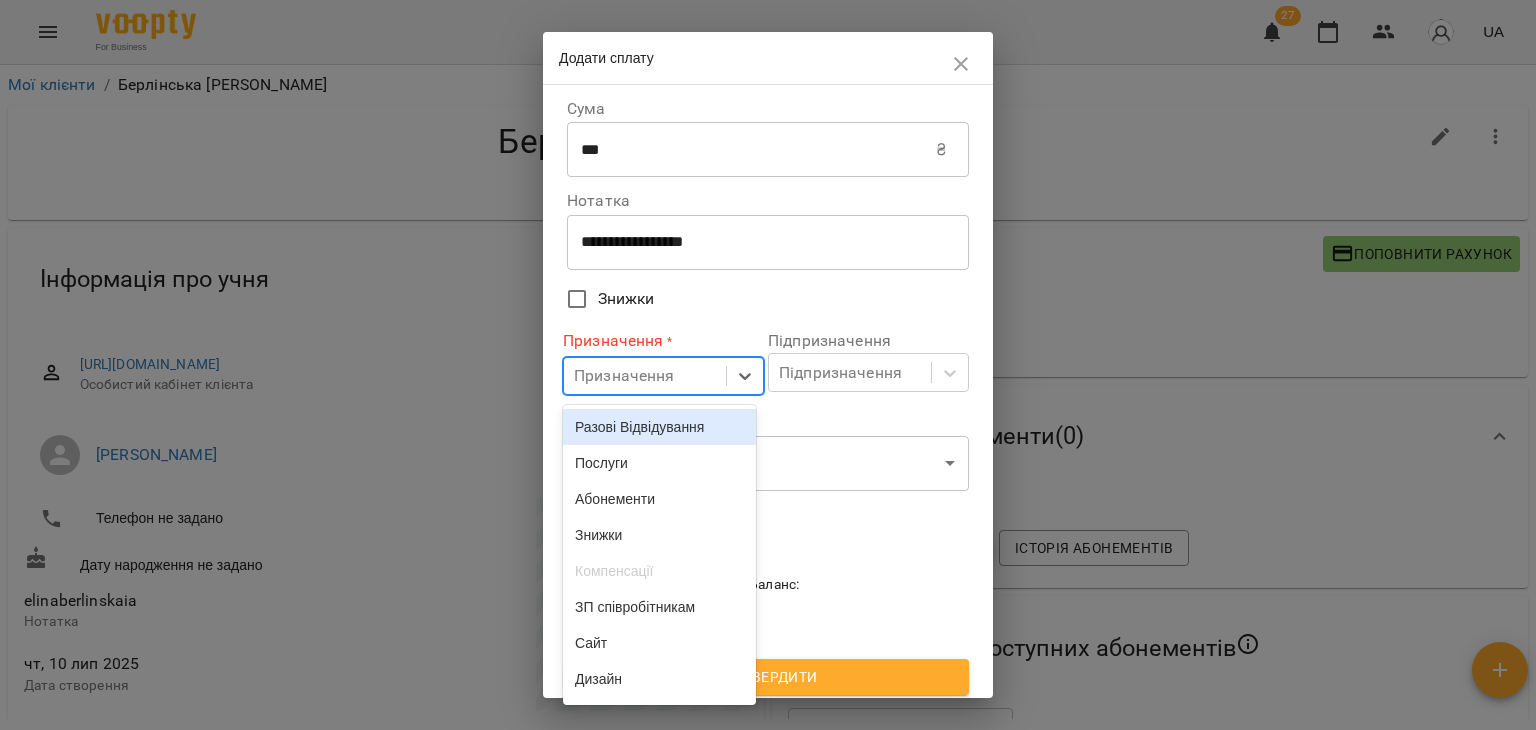 click on "Разові Відвідування" at bounding box center (659, 427) 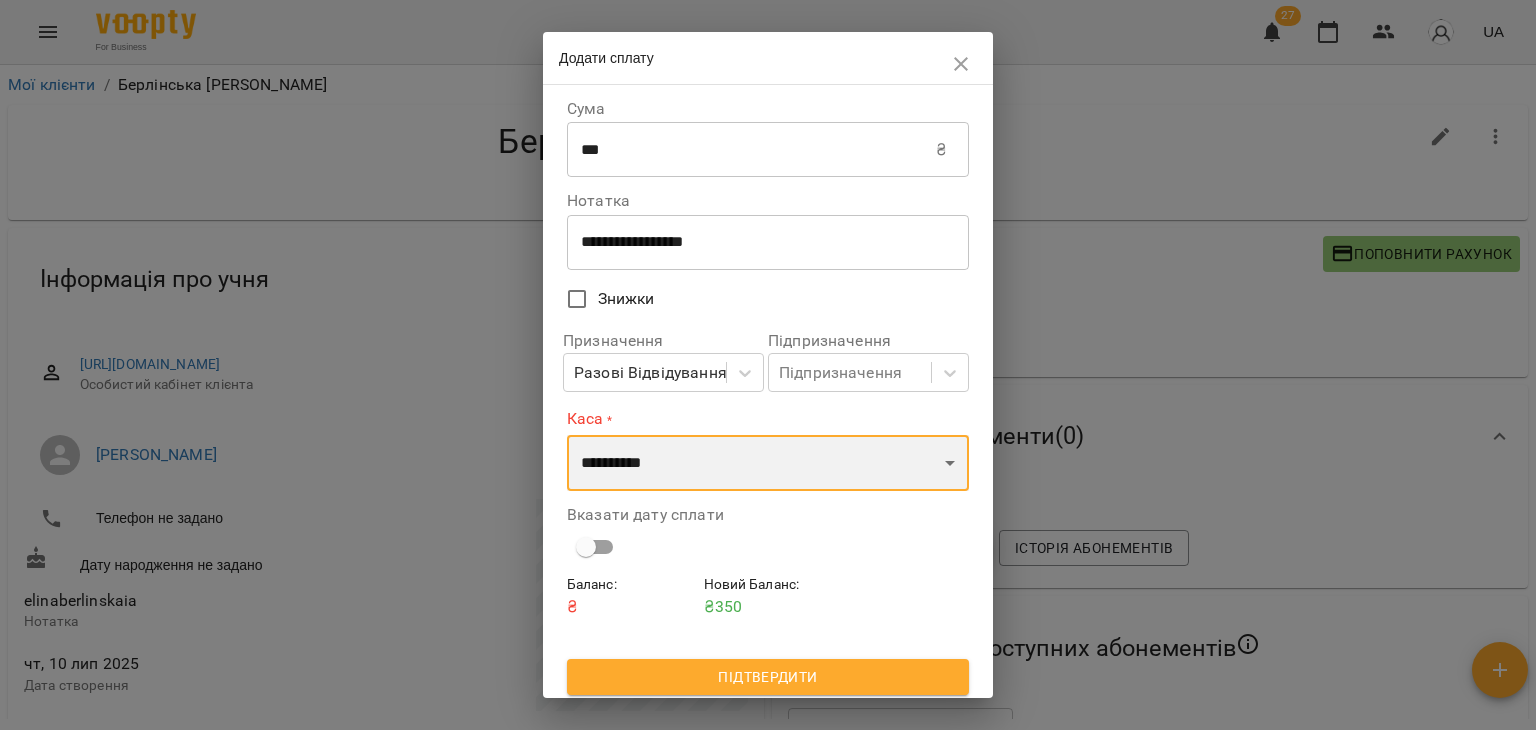 click on "**********" at bounding box center [768, 463] 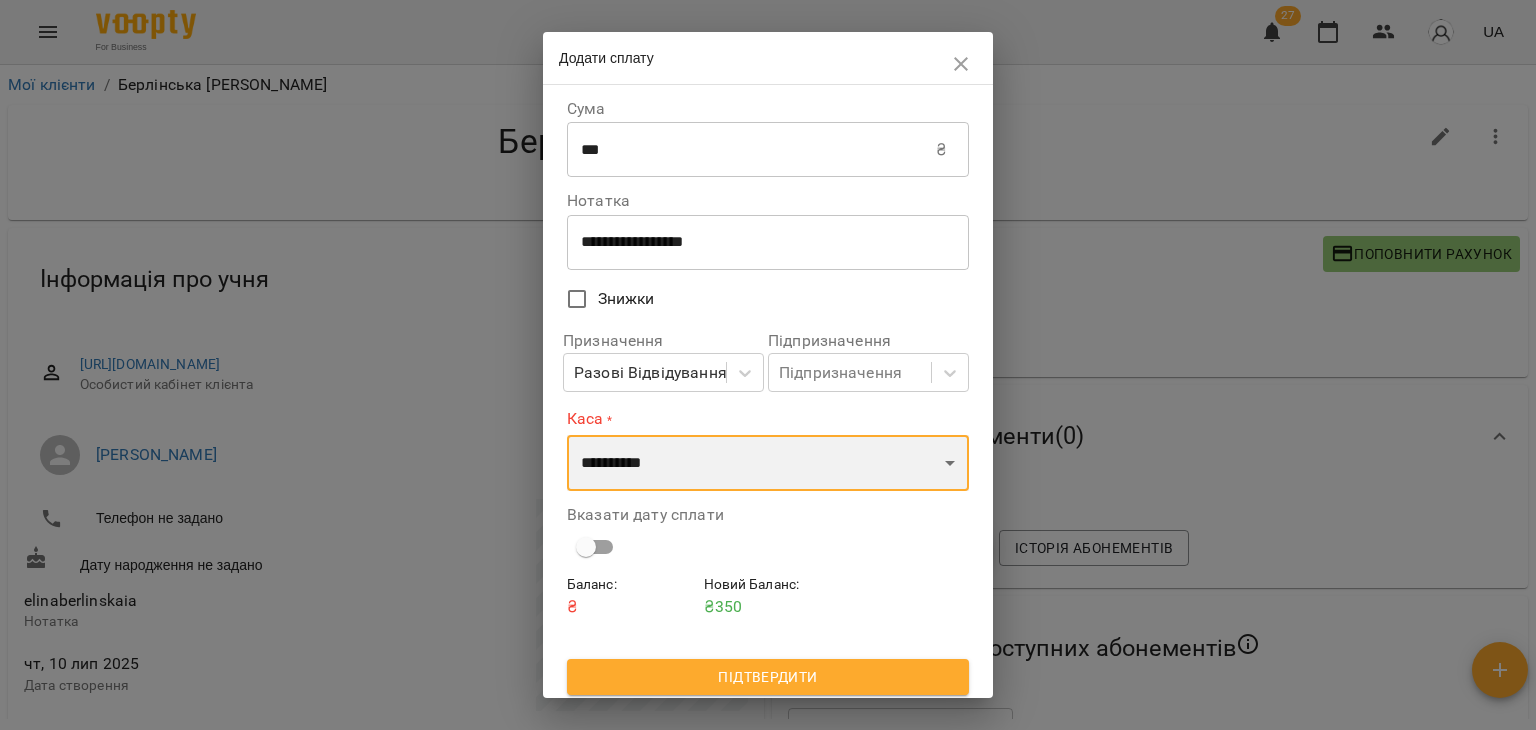 select on "******" 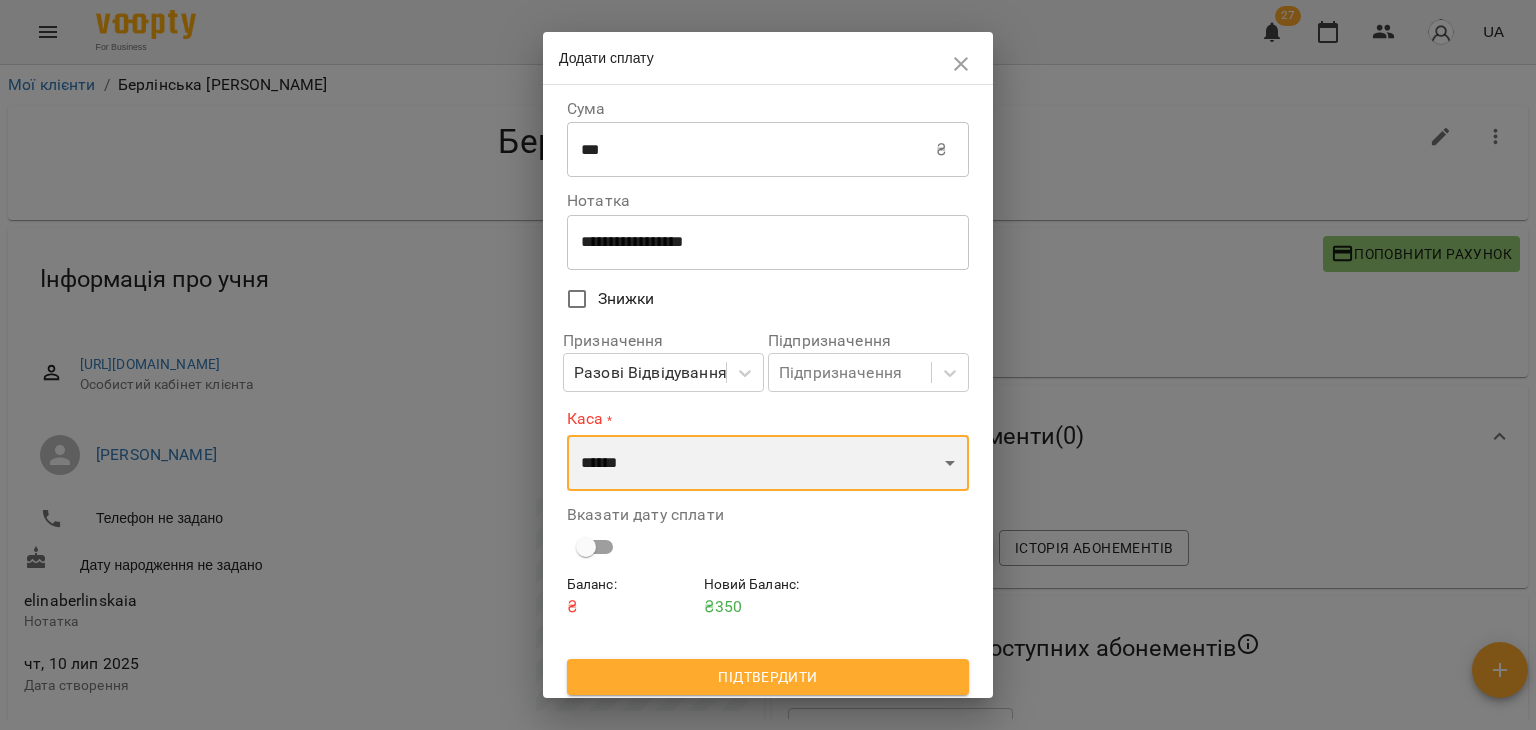 click on "**********" at bounding box center [768, 463] 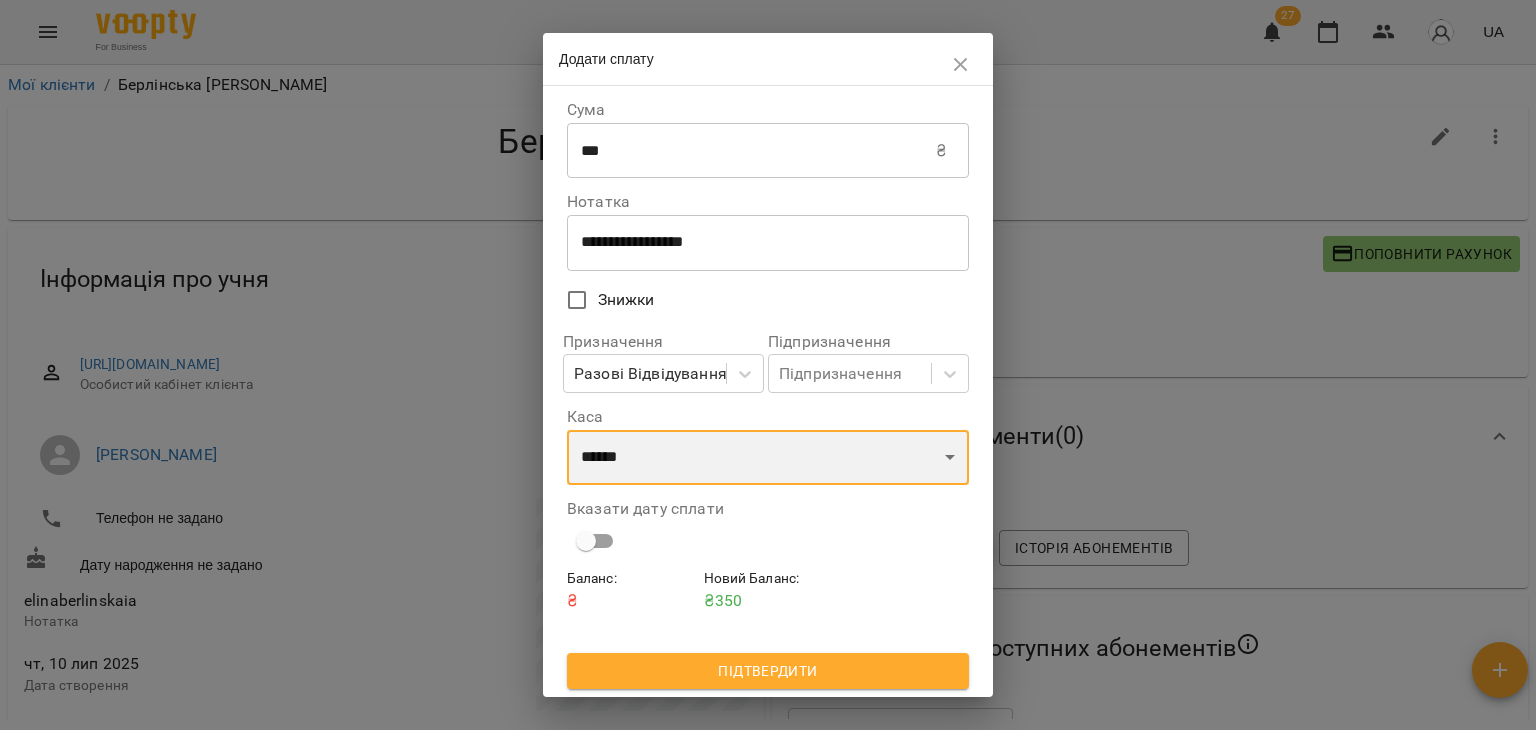 scroll, scrollTop: 0, scrollLeft: 0, axis: both 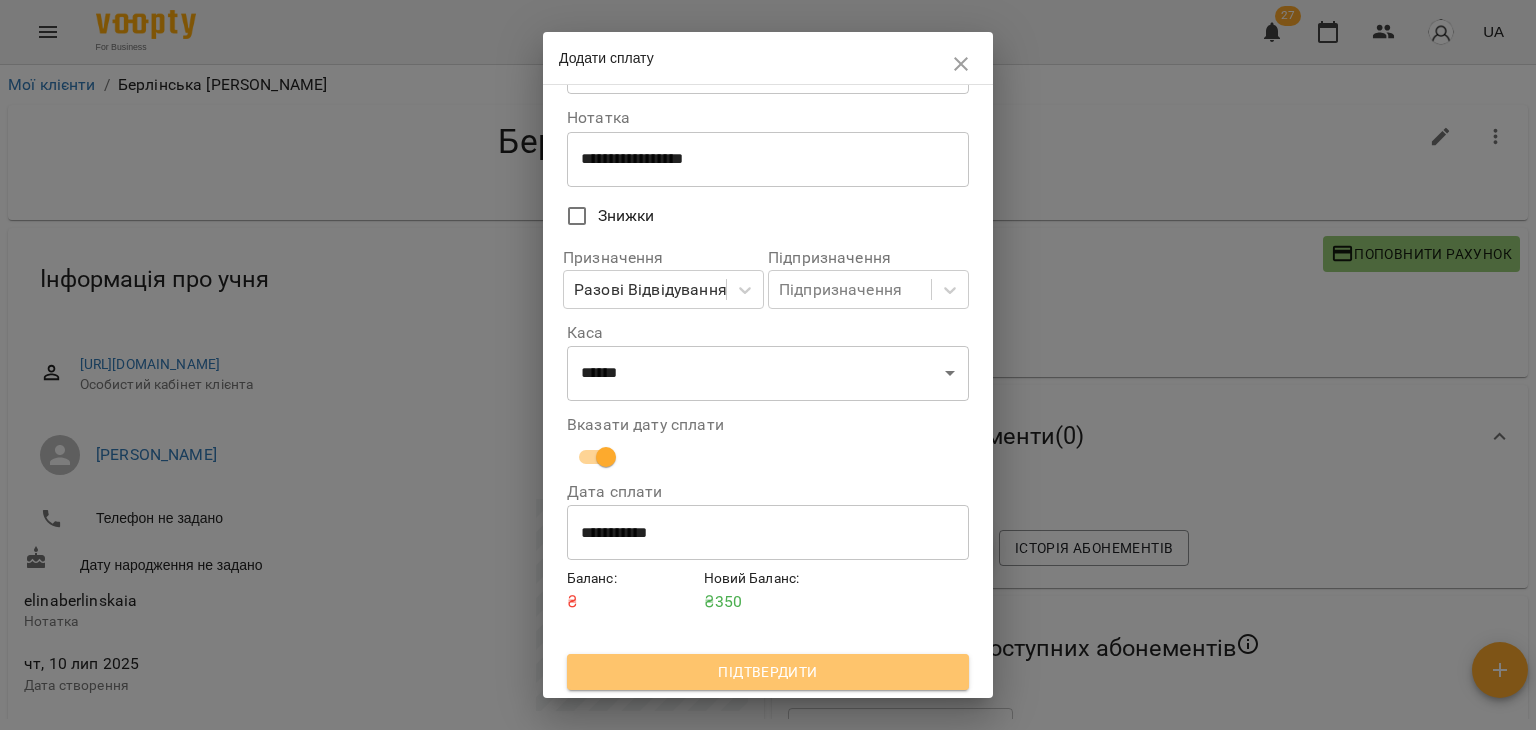 click on "Підтвердити" at bounding box center (768, 672) 